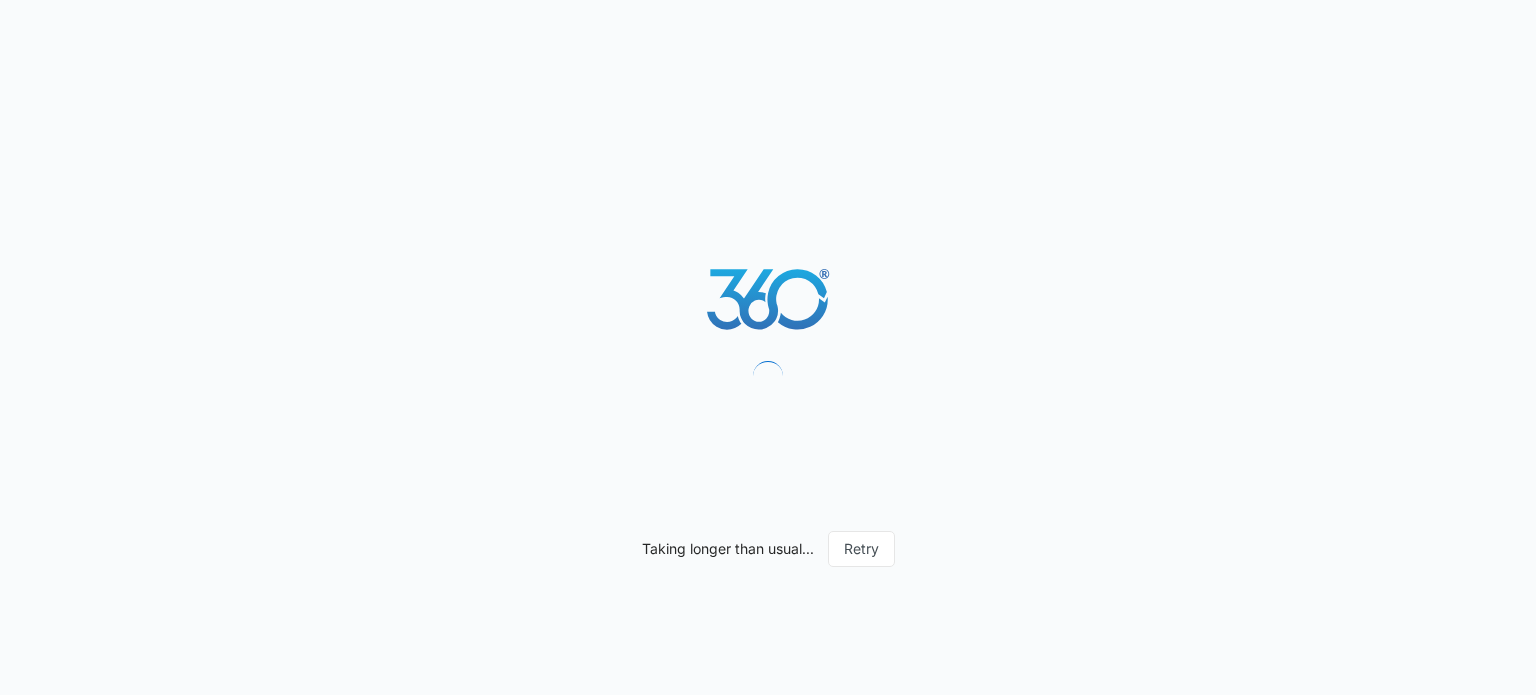 scroll, scrollTop: 0, scrollLeft: 0, axis: both 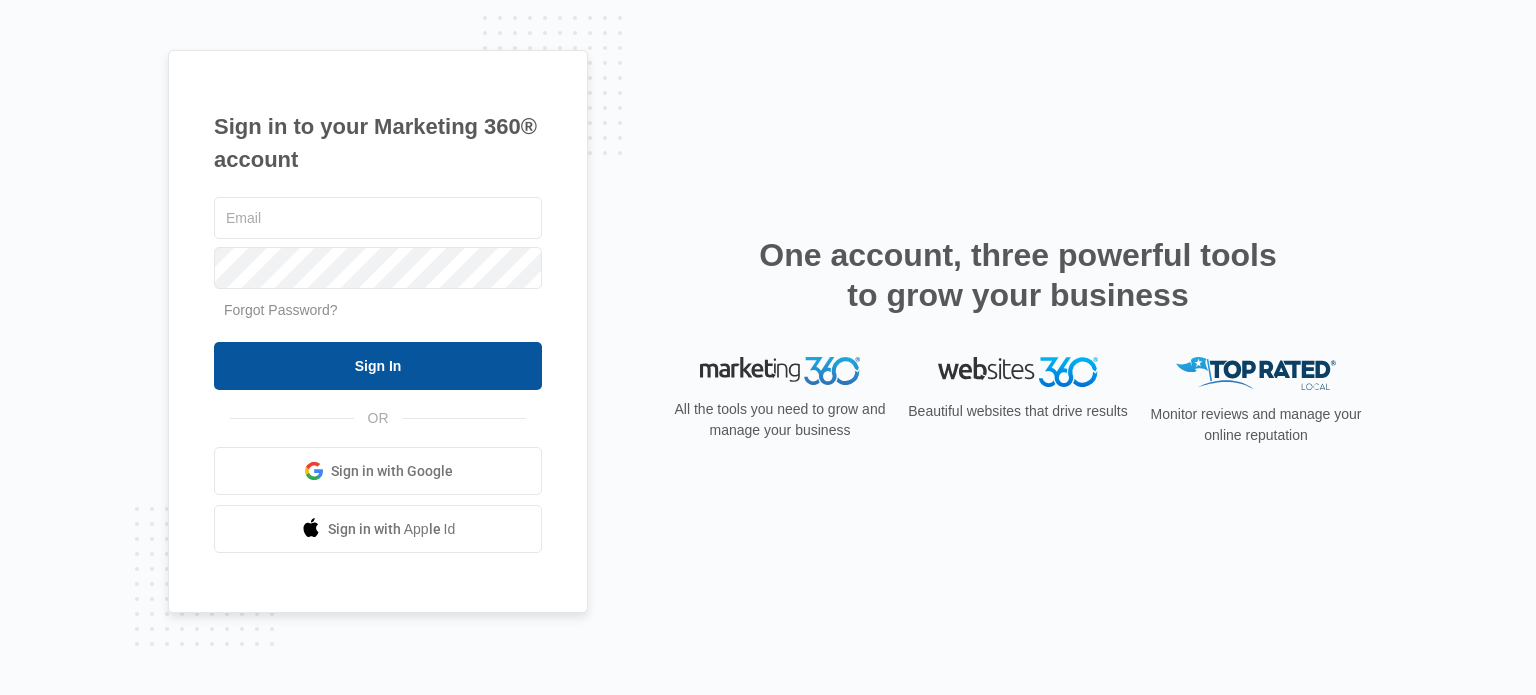 type on "[EMAIL]" 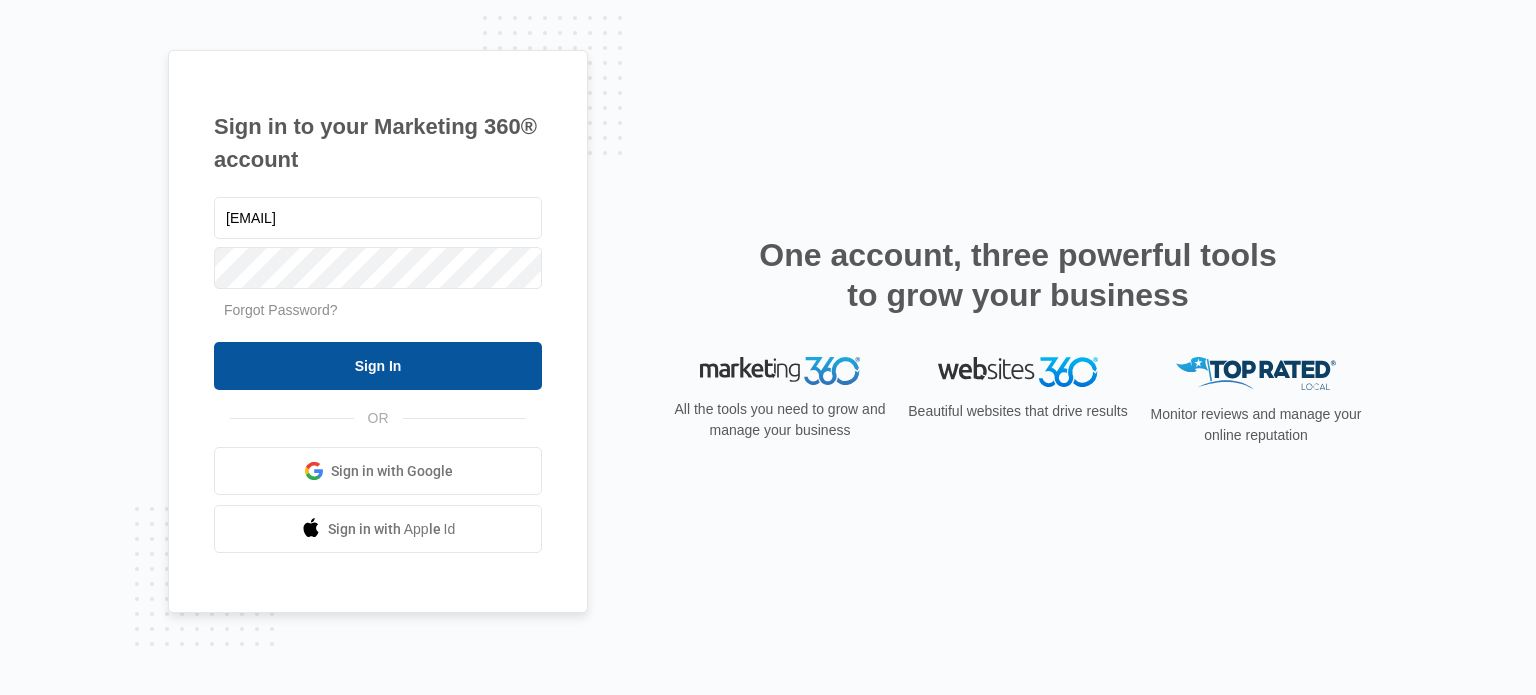 click on "Sign In" at bounding box center (378, 366) 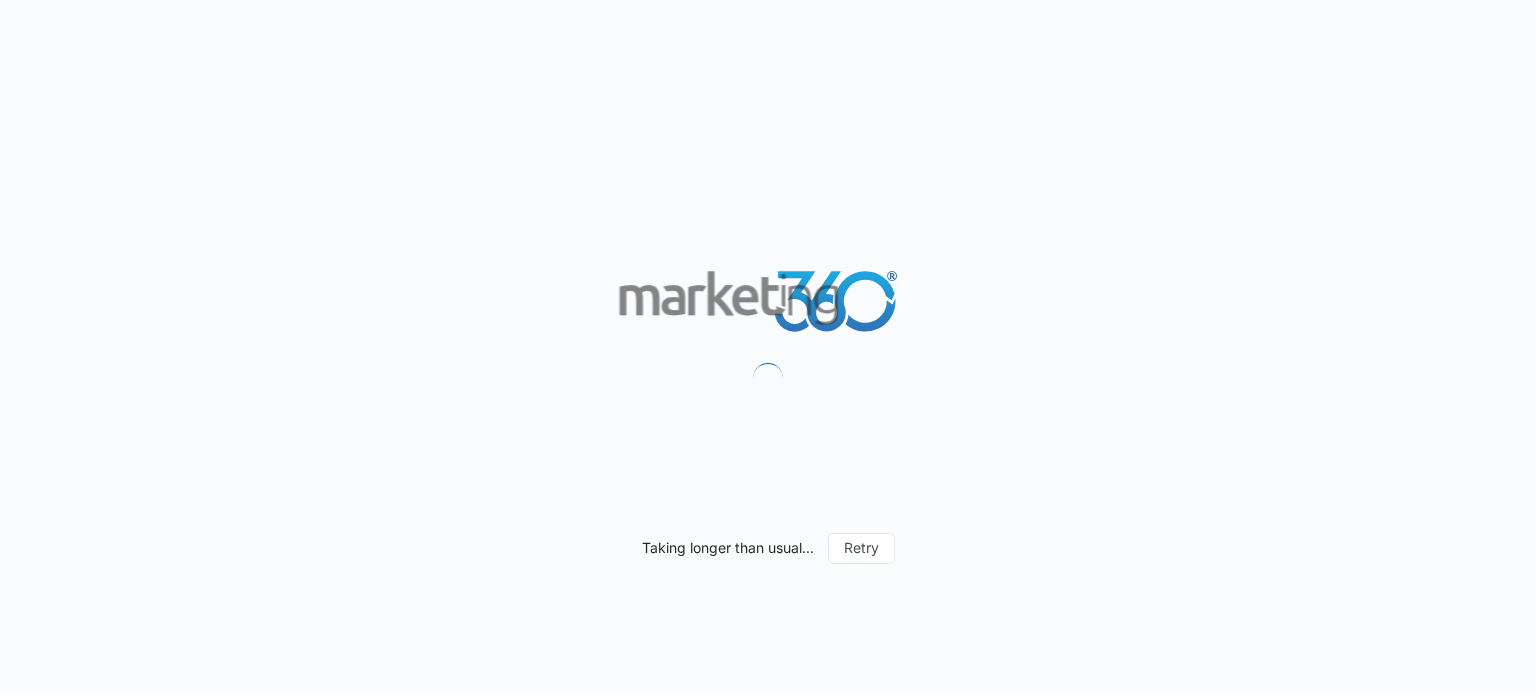 scroll, scrollTop: 0, scrollLeft: 0, axis: both 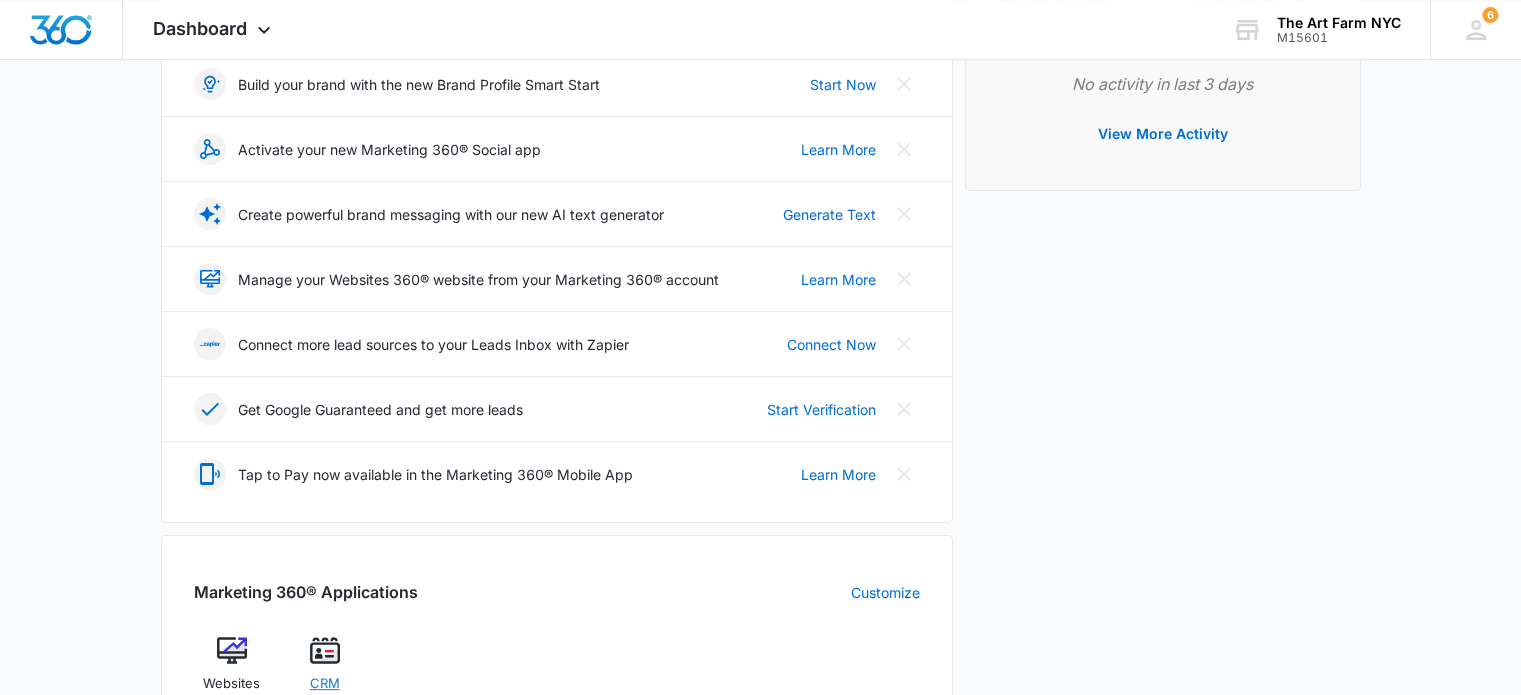 click on "CRM" at bounding box center [325, 684] 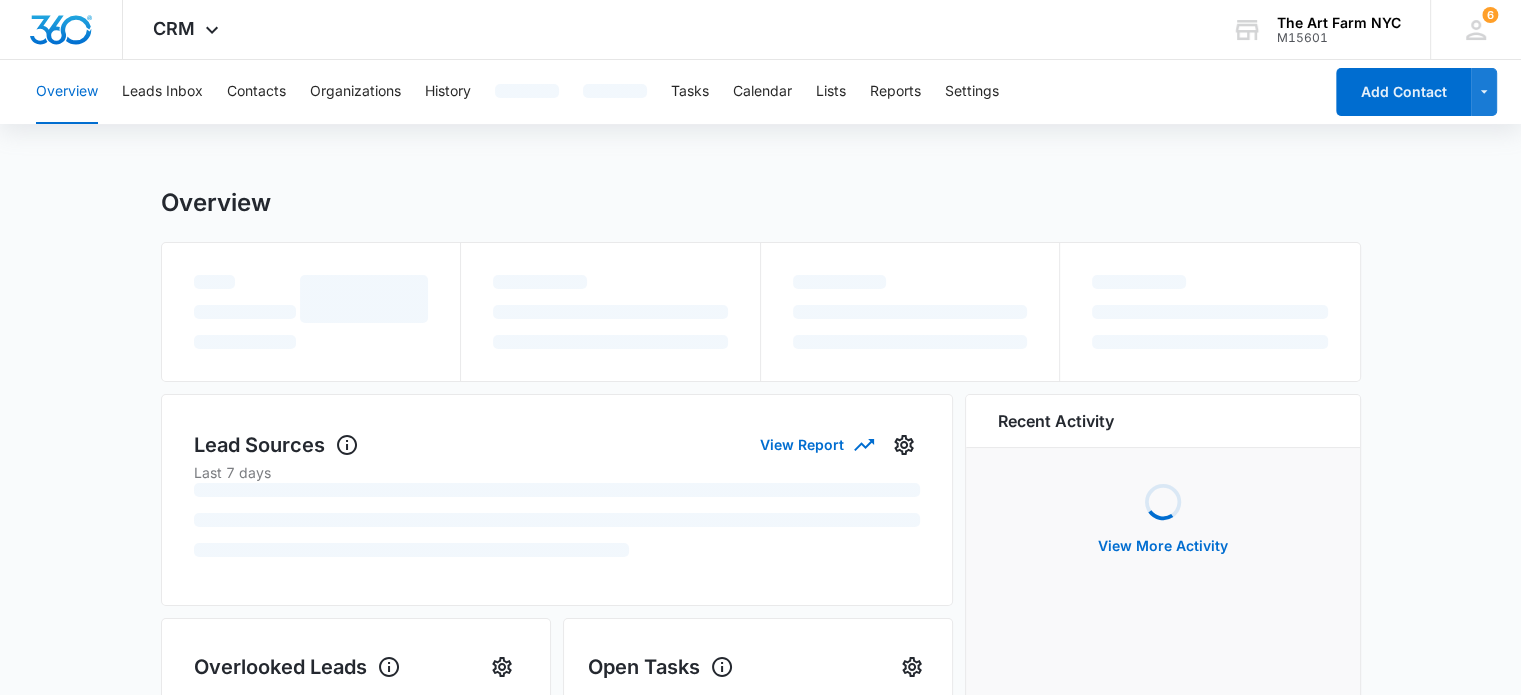 scroll, scrollTop: 0, scrollLeft: 0, axis: both 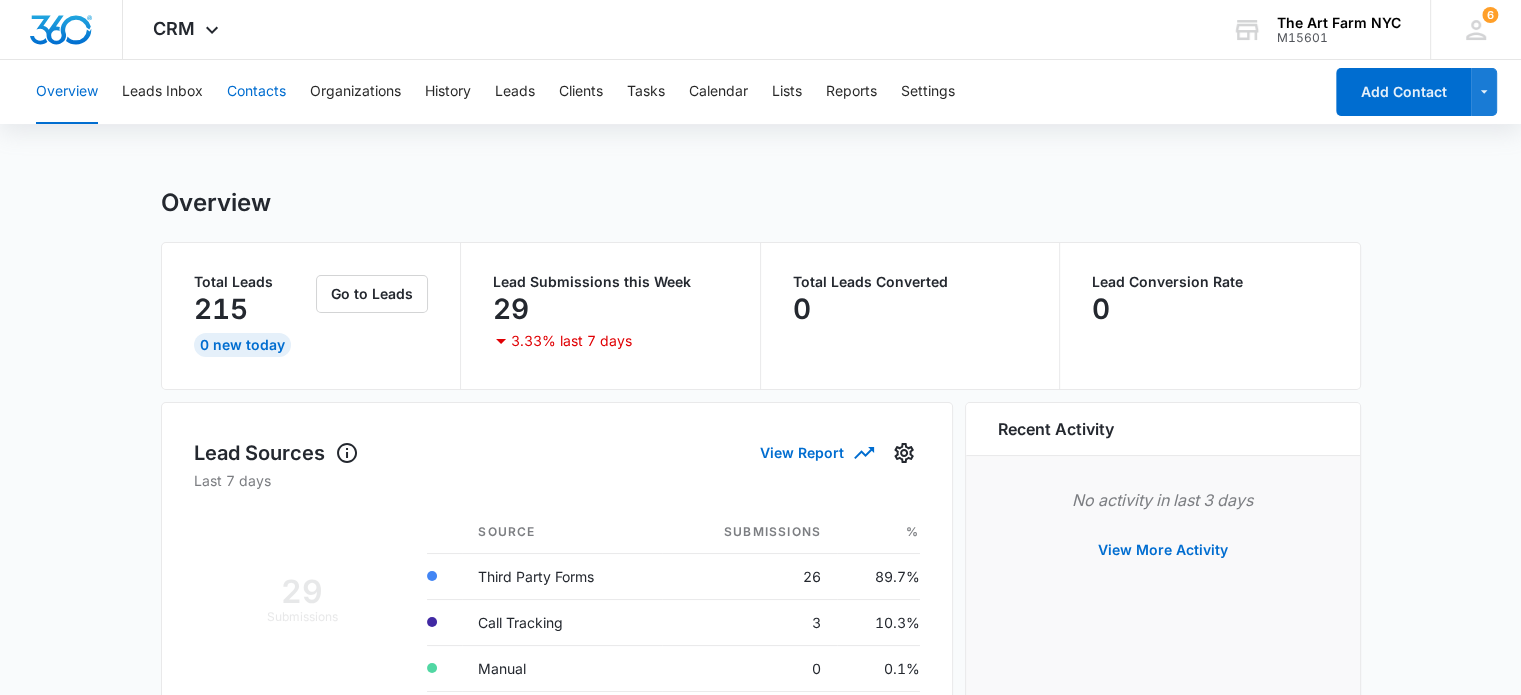 click on "Contacts" at bounding box center [256, 92] 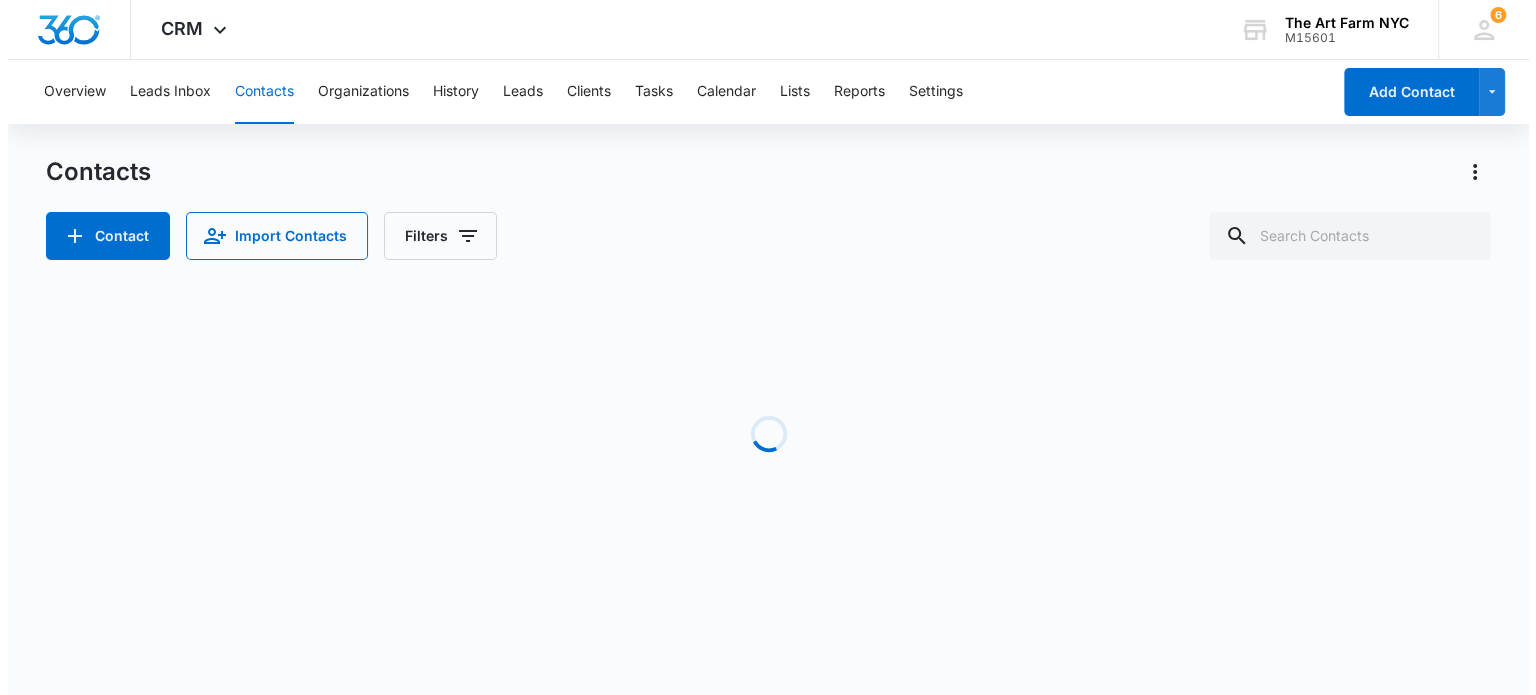 scroll, scrollTop: 0, scrollLeft: 0, axis: both 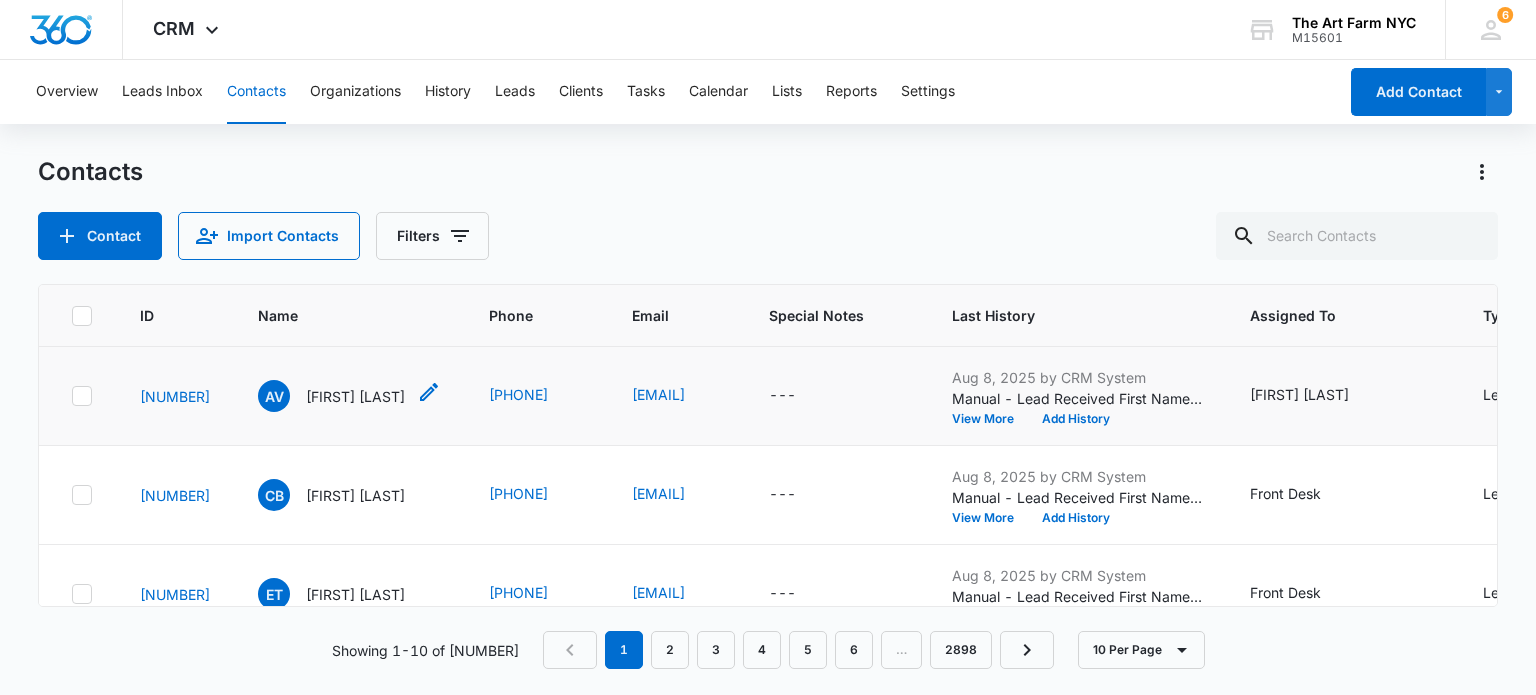 click on "[FIRST] [LAST]" at bounding box center [355, 396] 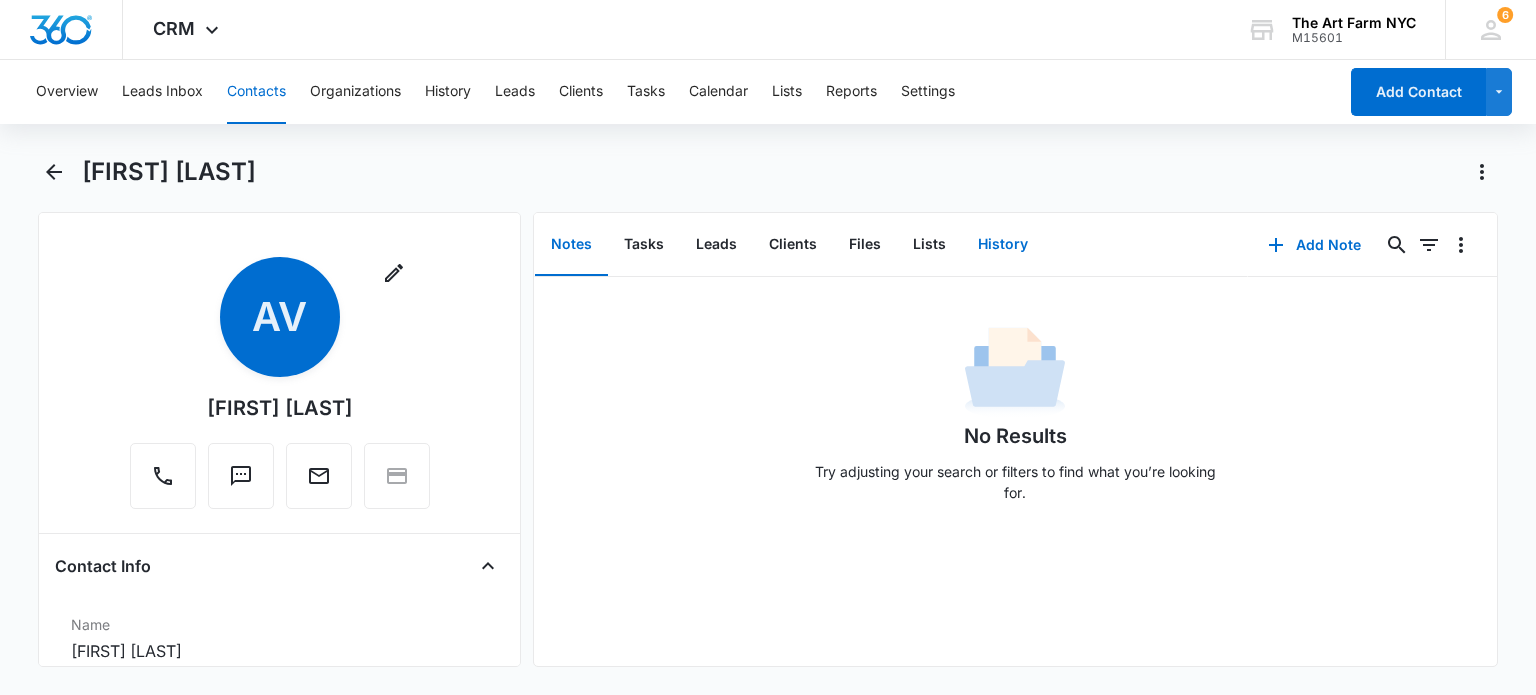 click on "History" at bounding box center [1003, 245] 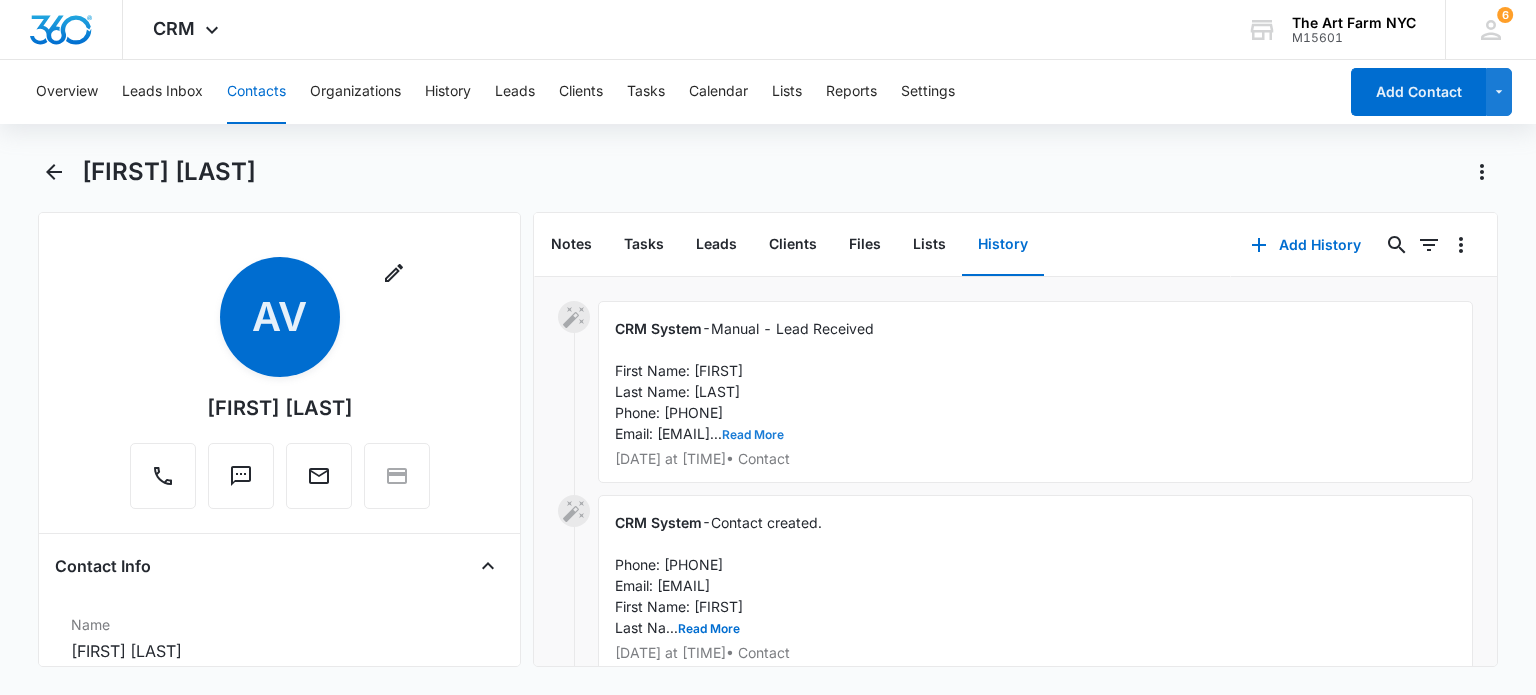 click on "Read More" at bounding box center [753, 435] 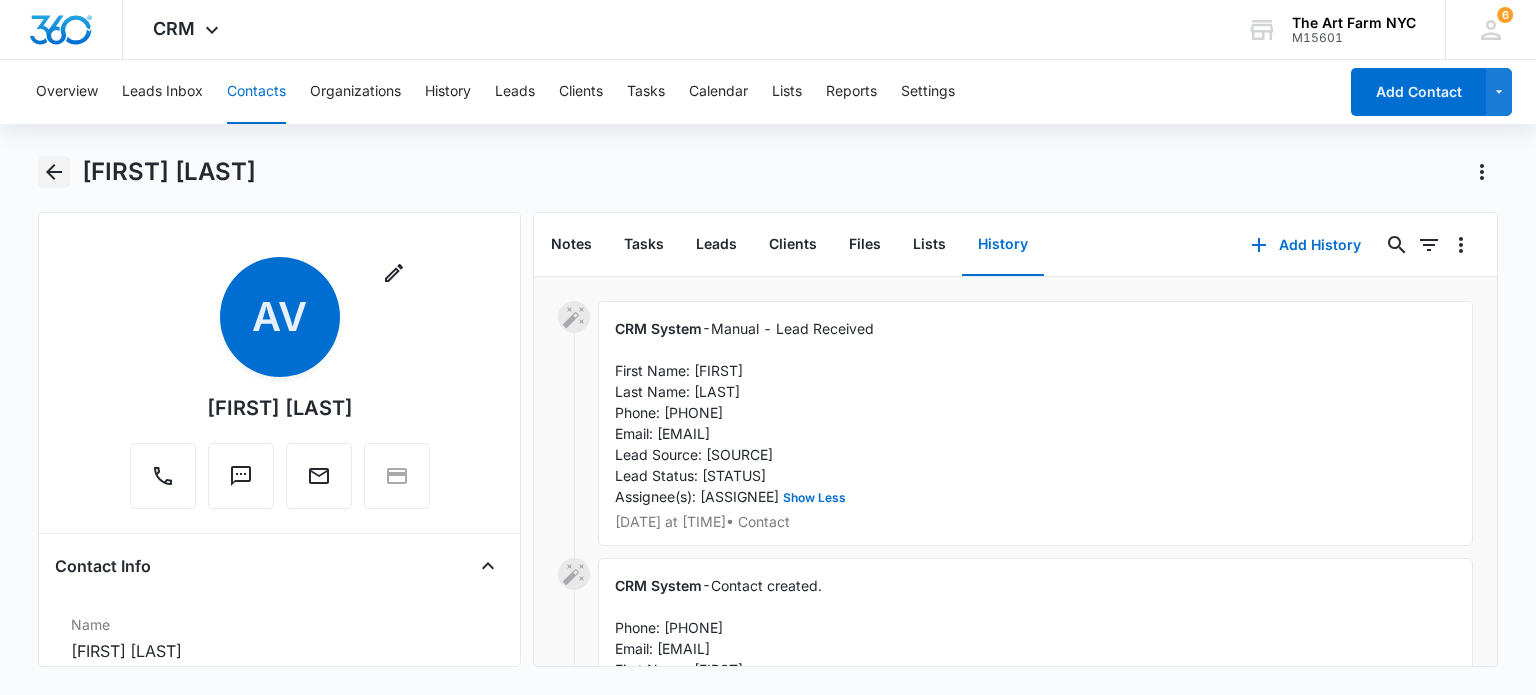 click 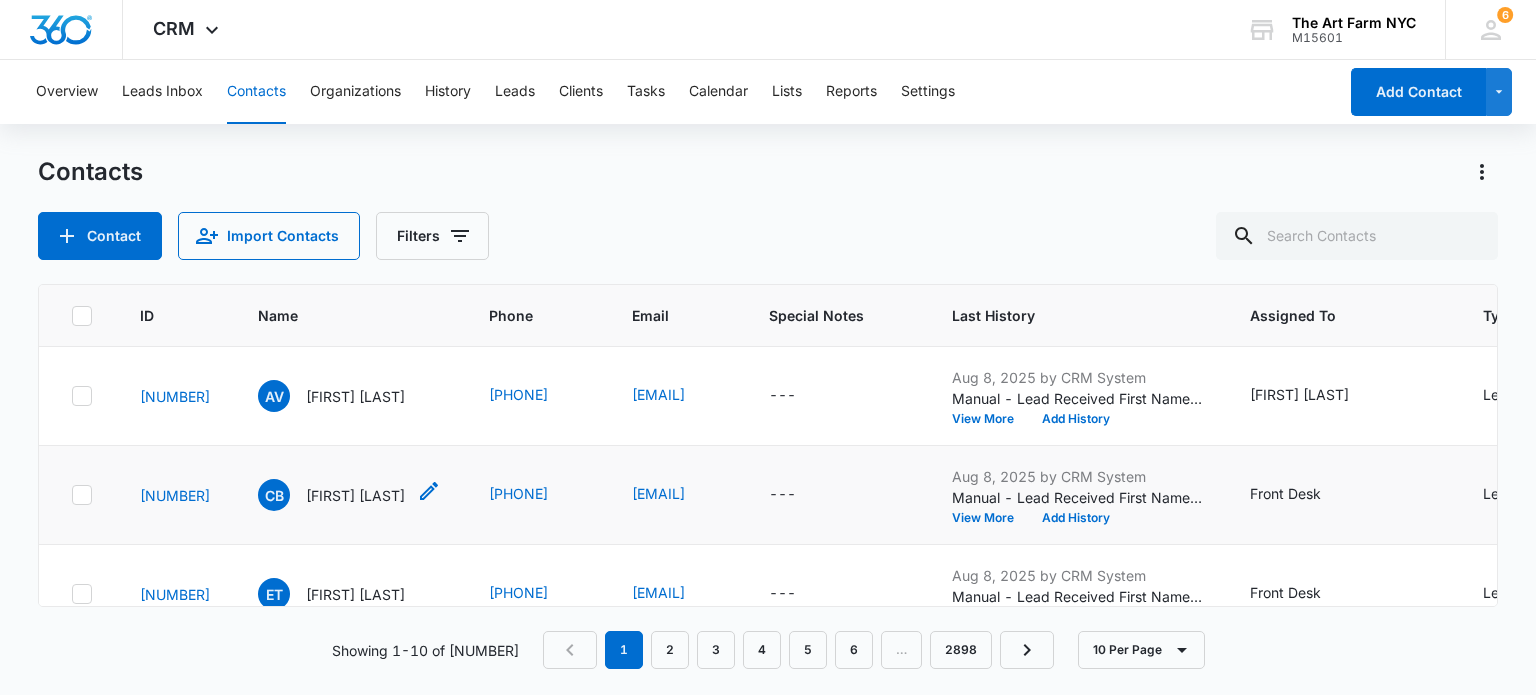 click on "[FIRST] [LAST]" at bounding box center [355, 495] 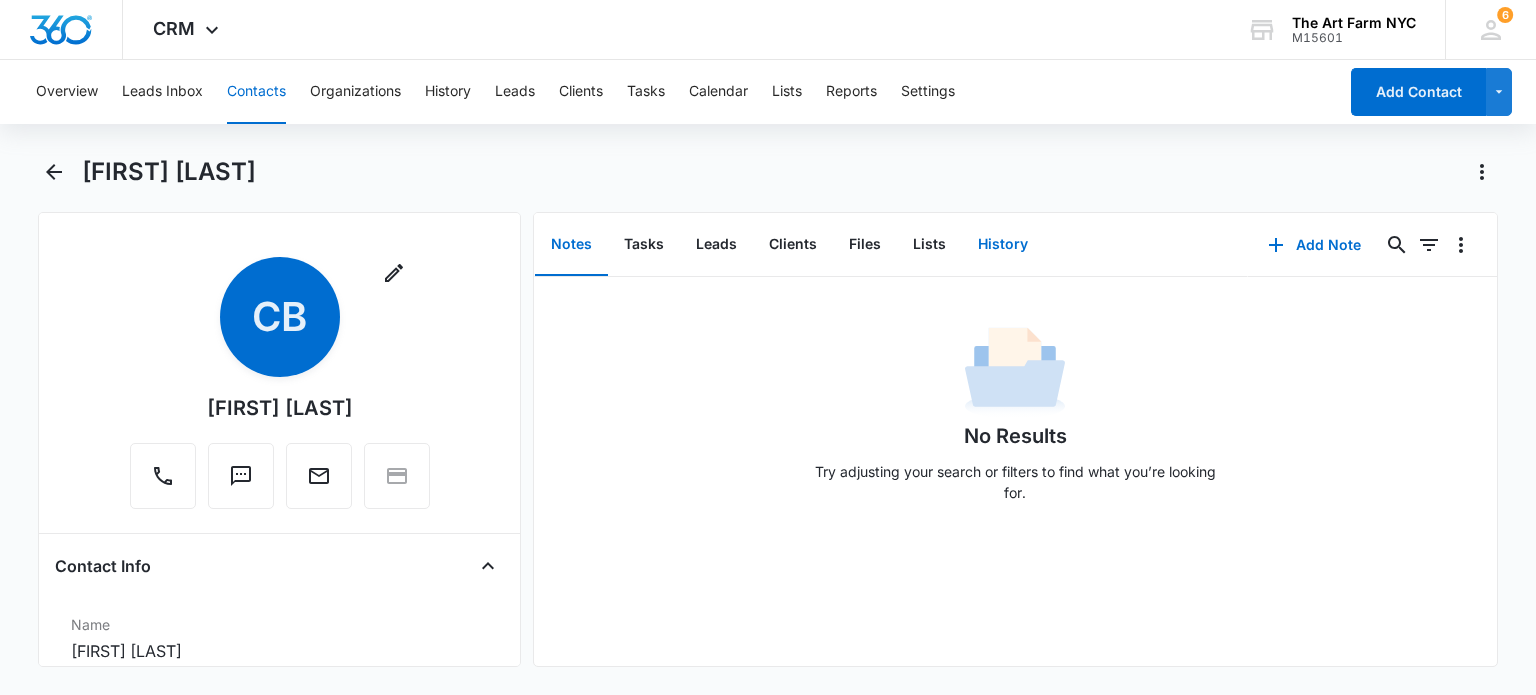 click on "History" at bounding box center [1003, 245] 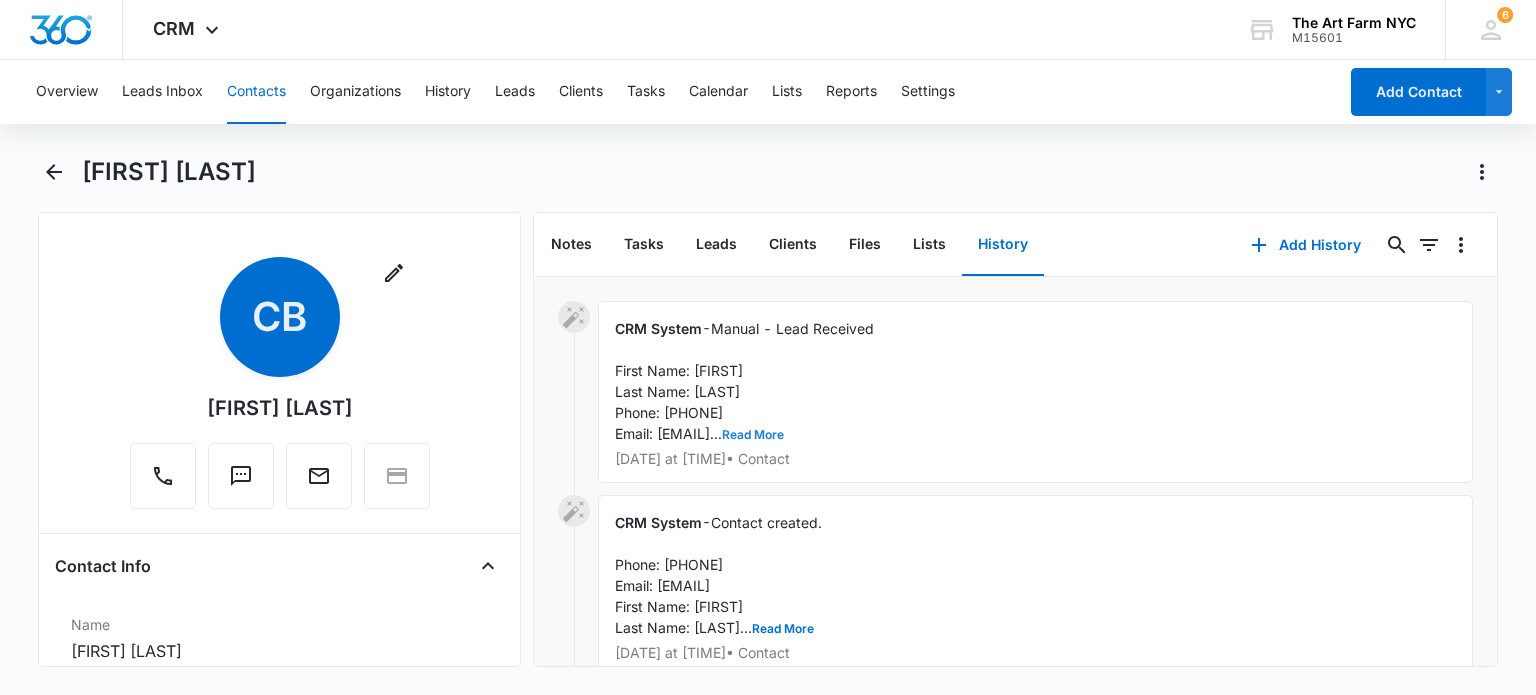 click on "Read More" at bounding box center (753, 435) 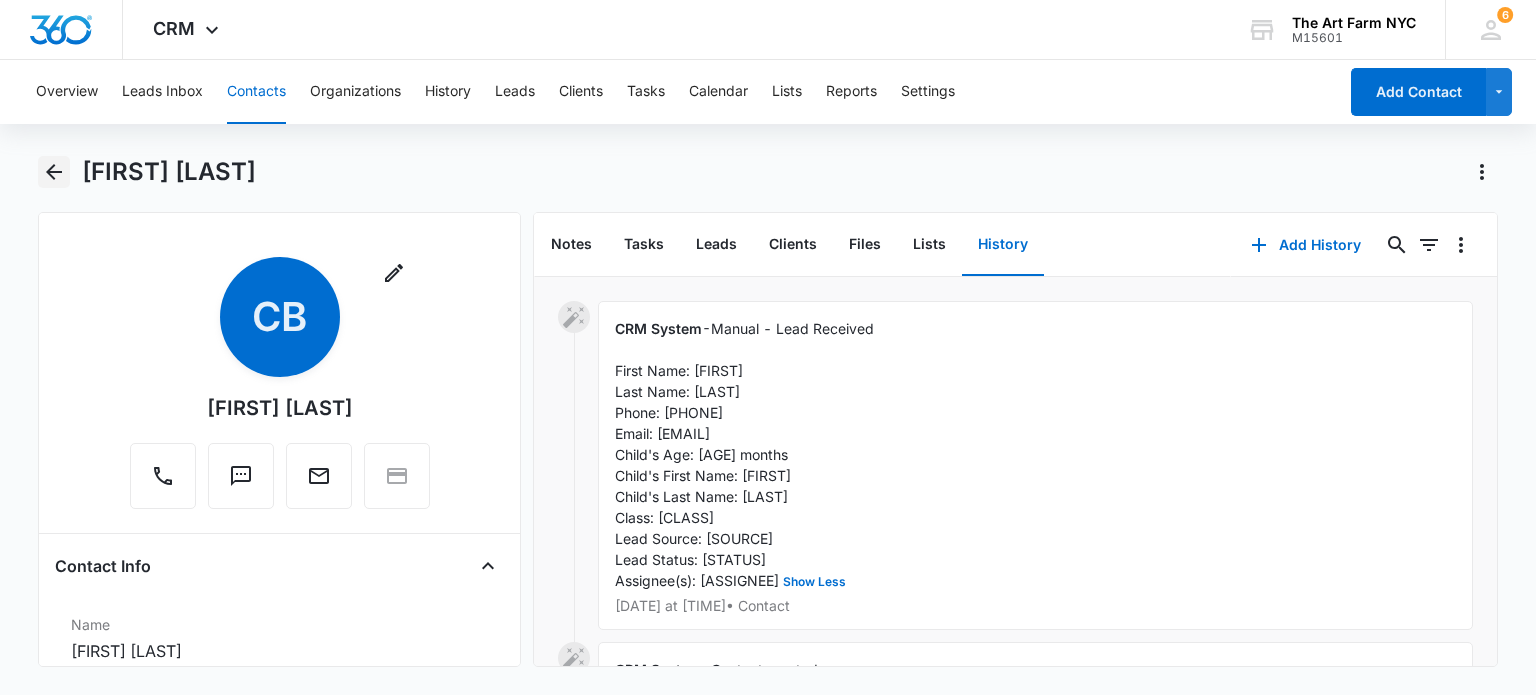 click 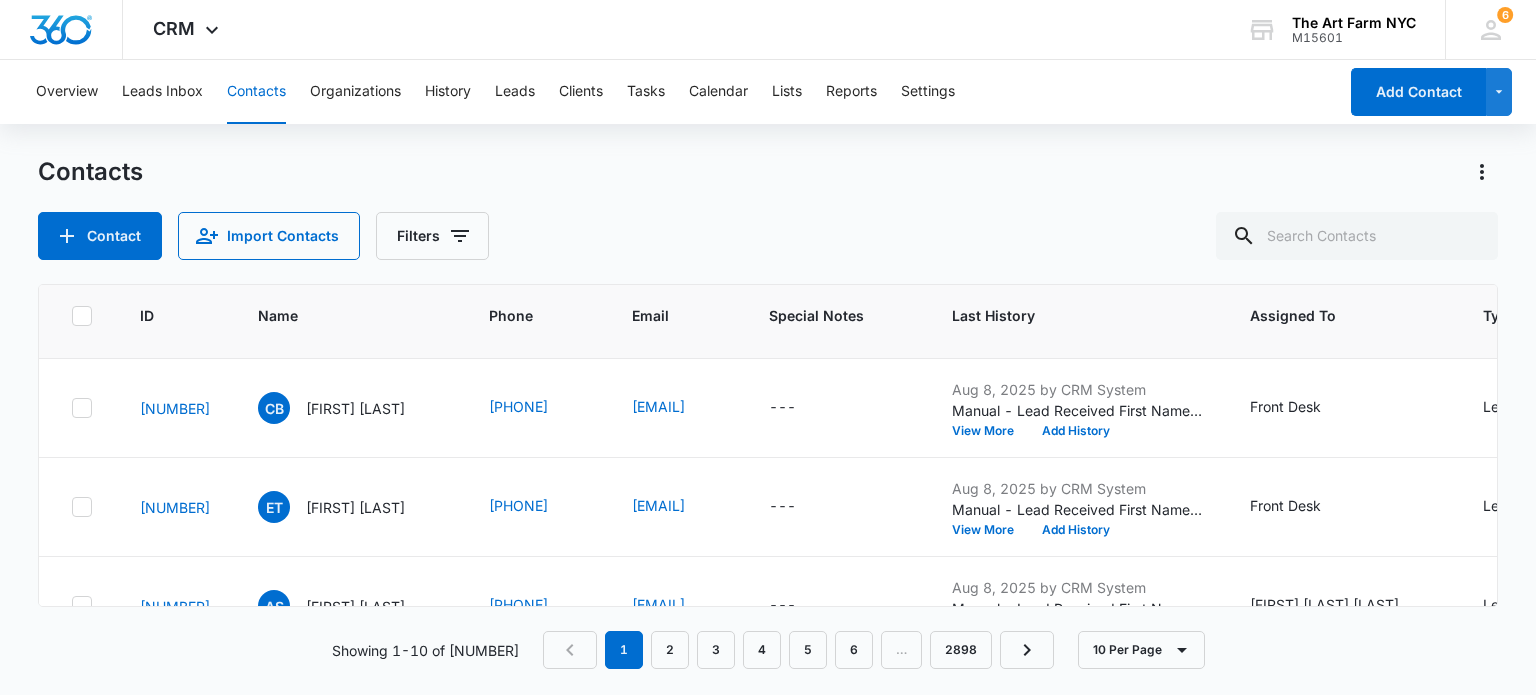 scroll, scrollTop: 92, scrollLeft: 0, axis: vertical 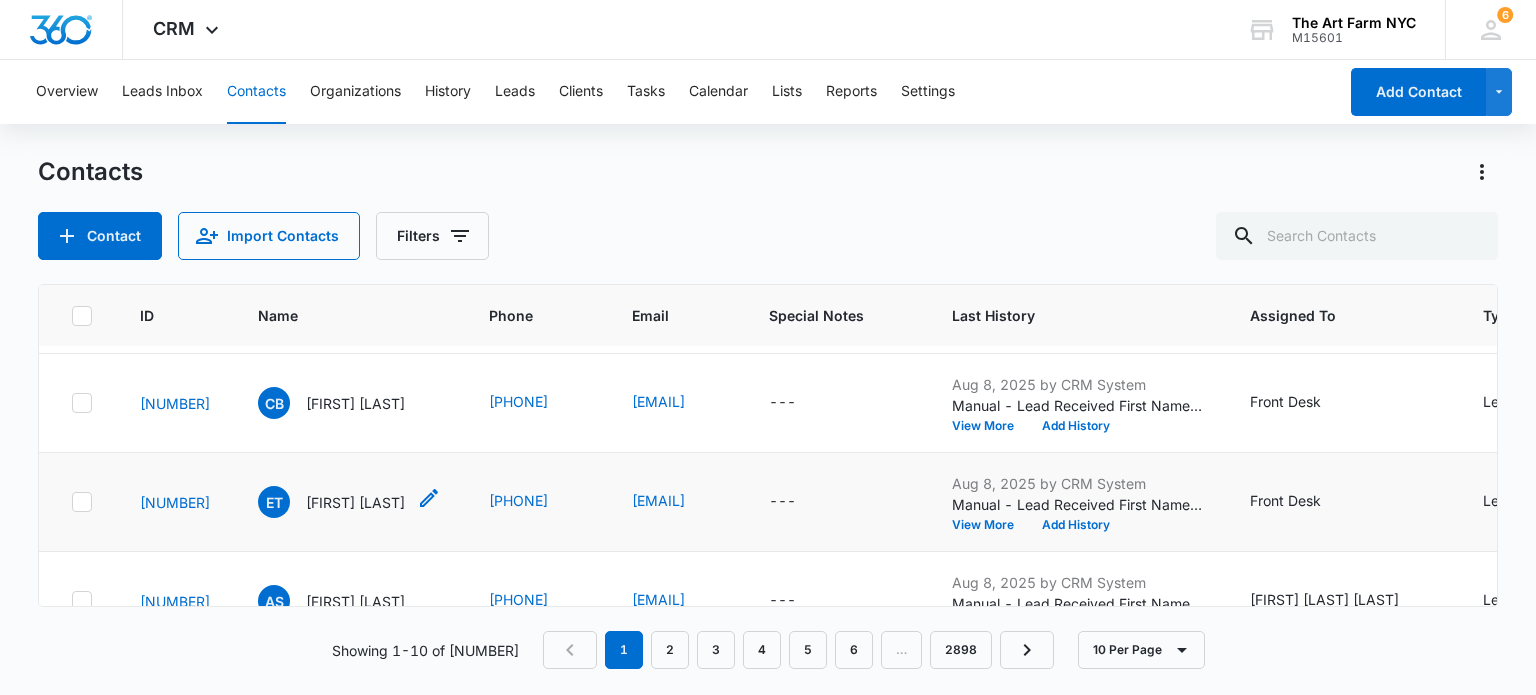 click on "[FIRST] [LAST]" at bounding box center [355, 502] 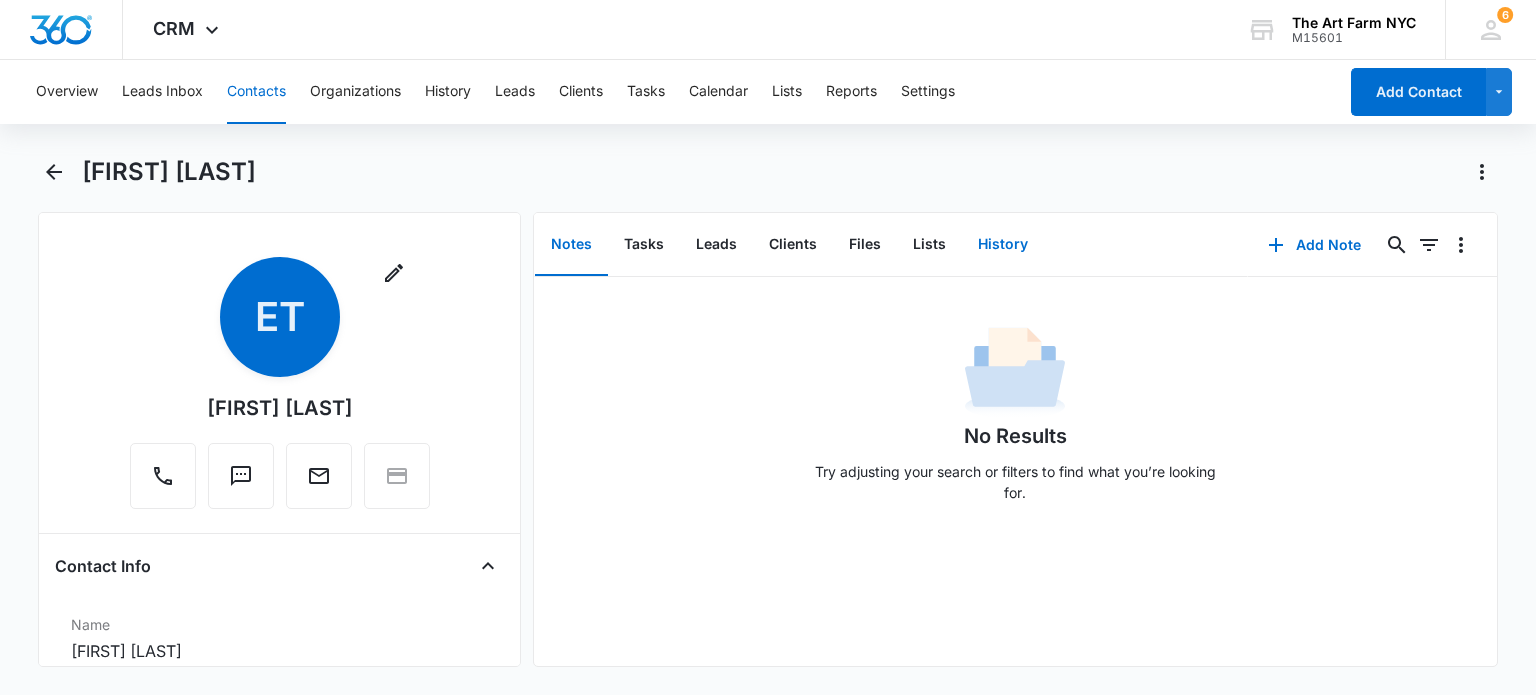 click on "History" at bounding box center (1003, 245) 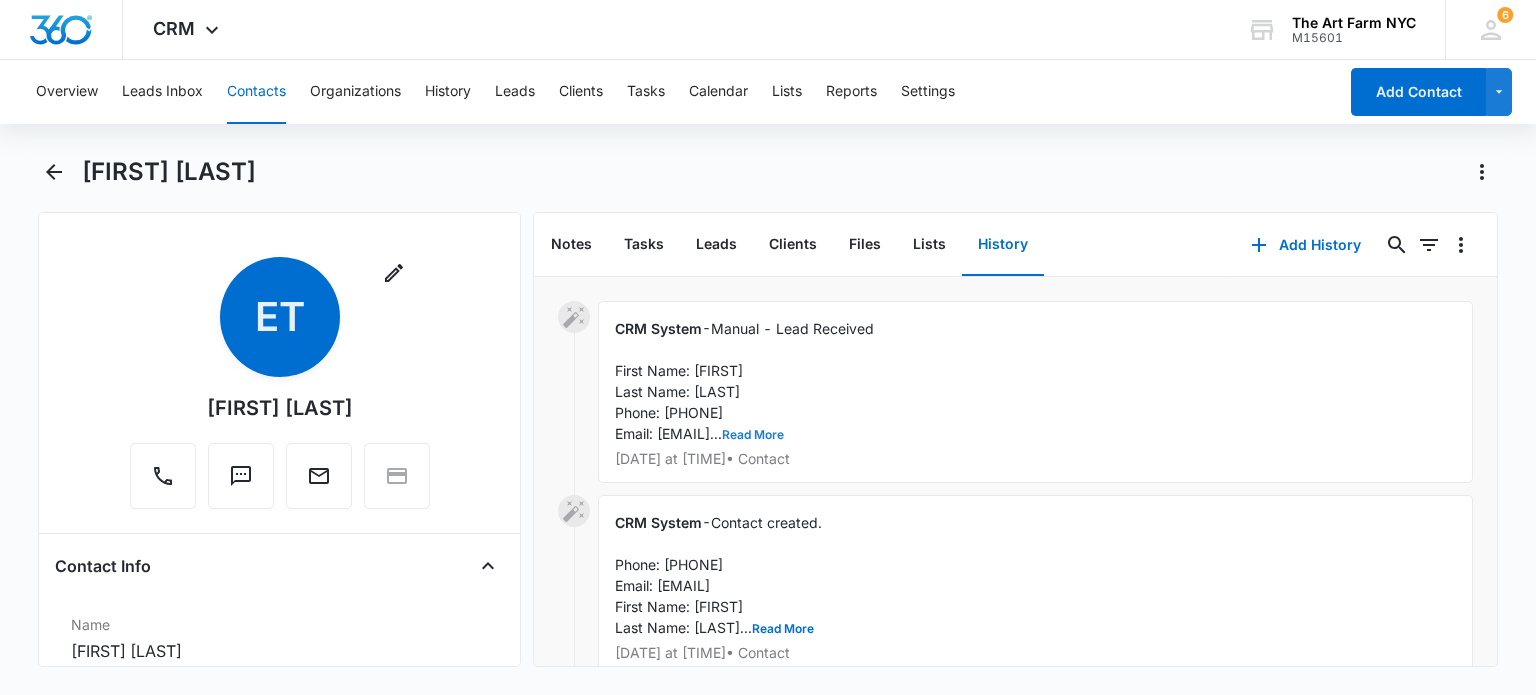 click on "Read More" at bounding box center (753, 435) 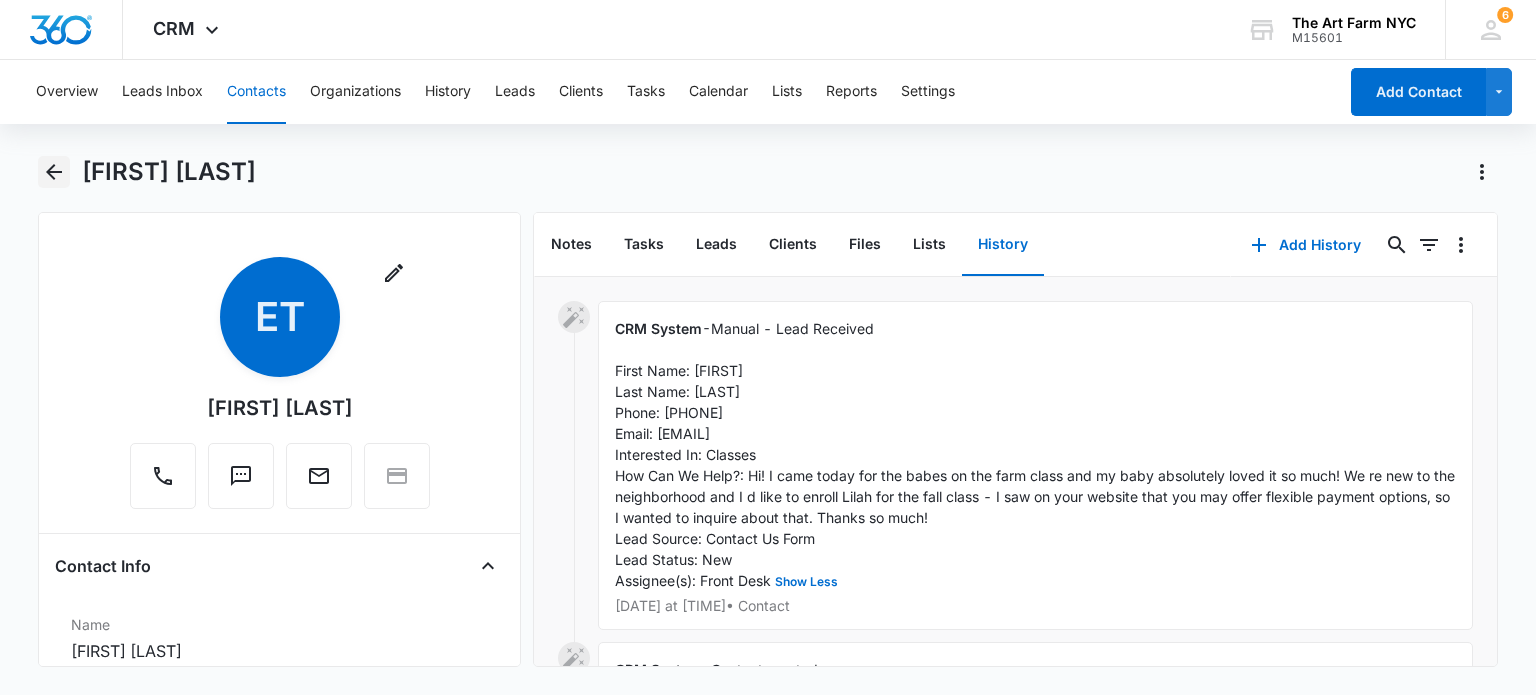 click 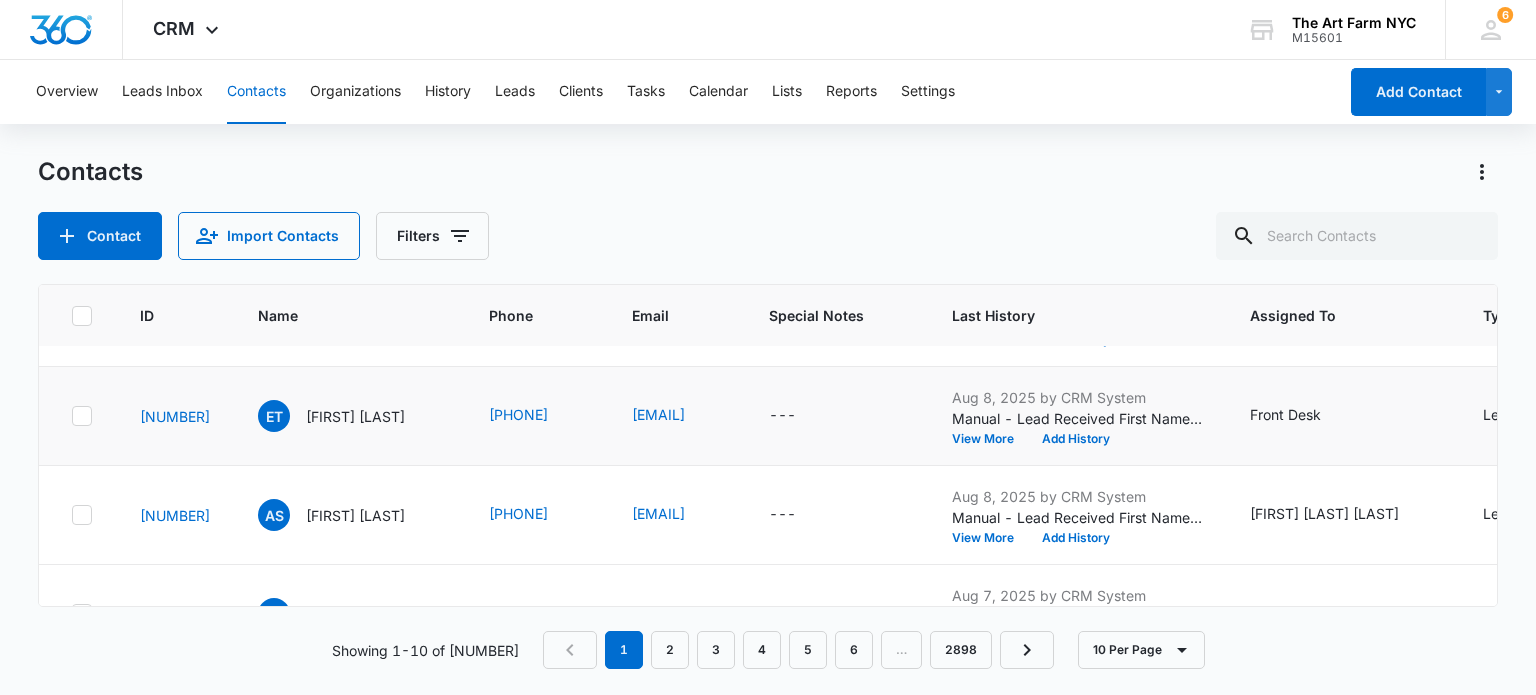 scroll, scrollTop: 179, scrollLeft: 0, axis: vertical 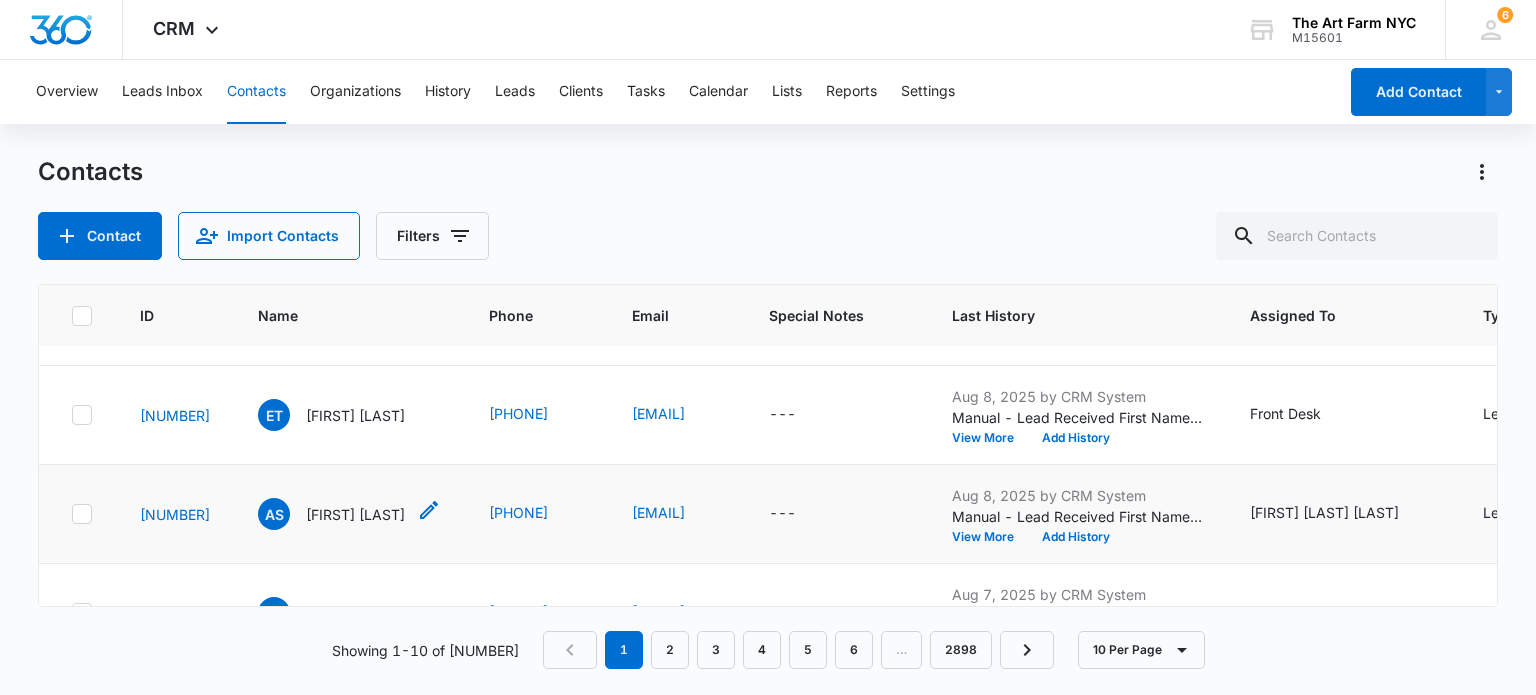 click on "[FIRST] [LAST]" at bounding box center (355, 514) 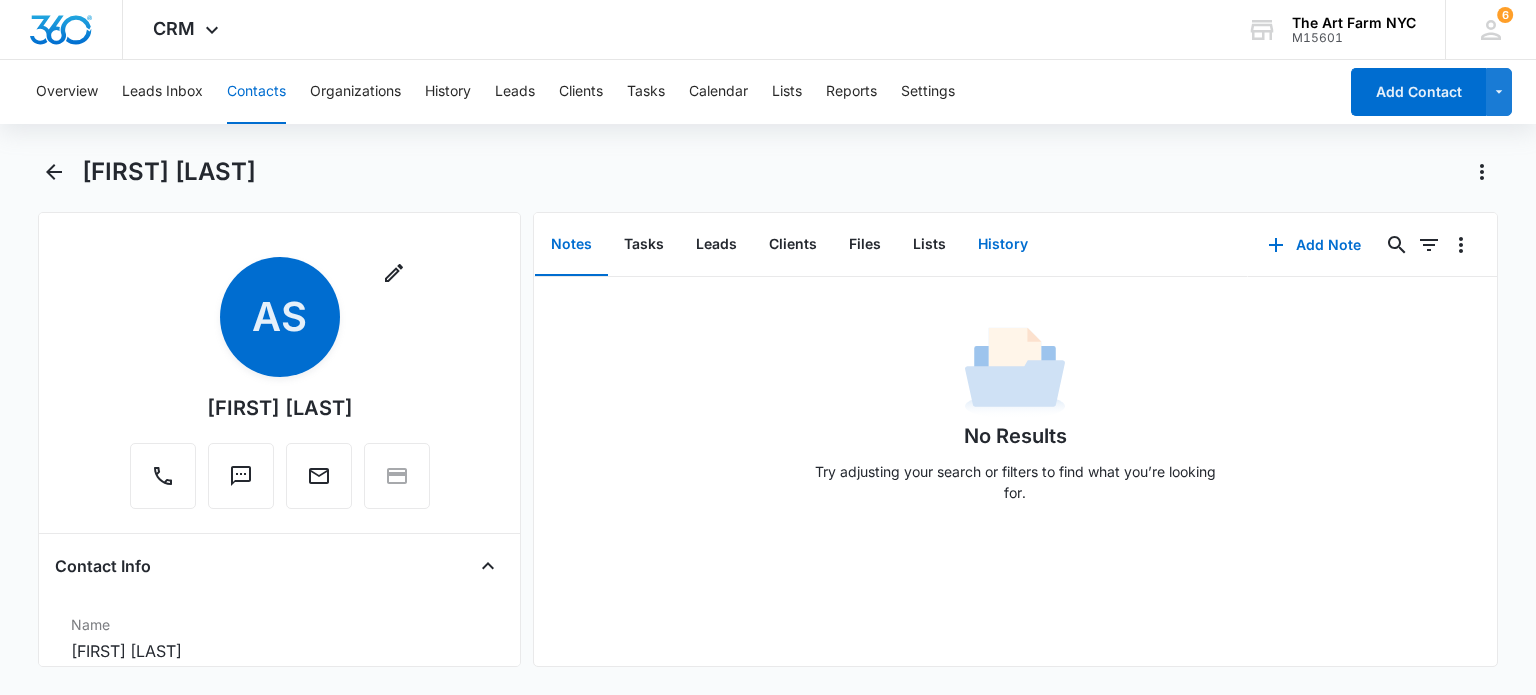 click on "History" at bounding box center (1003, 245) 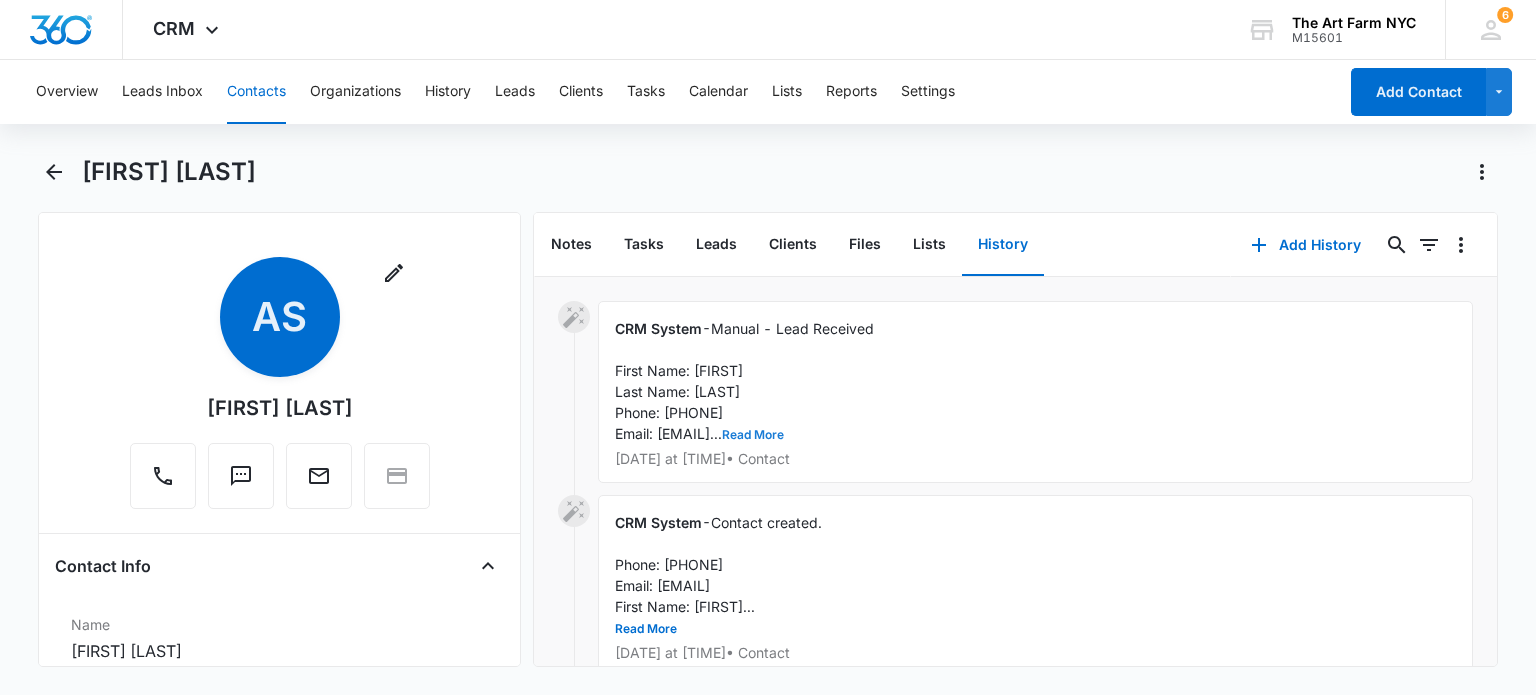 click on "Read More" at bounding box center [753, 435] 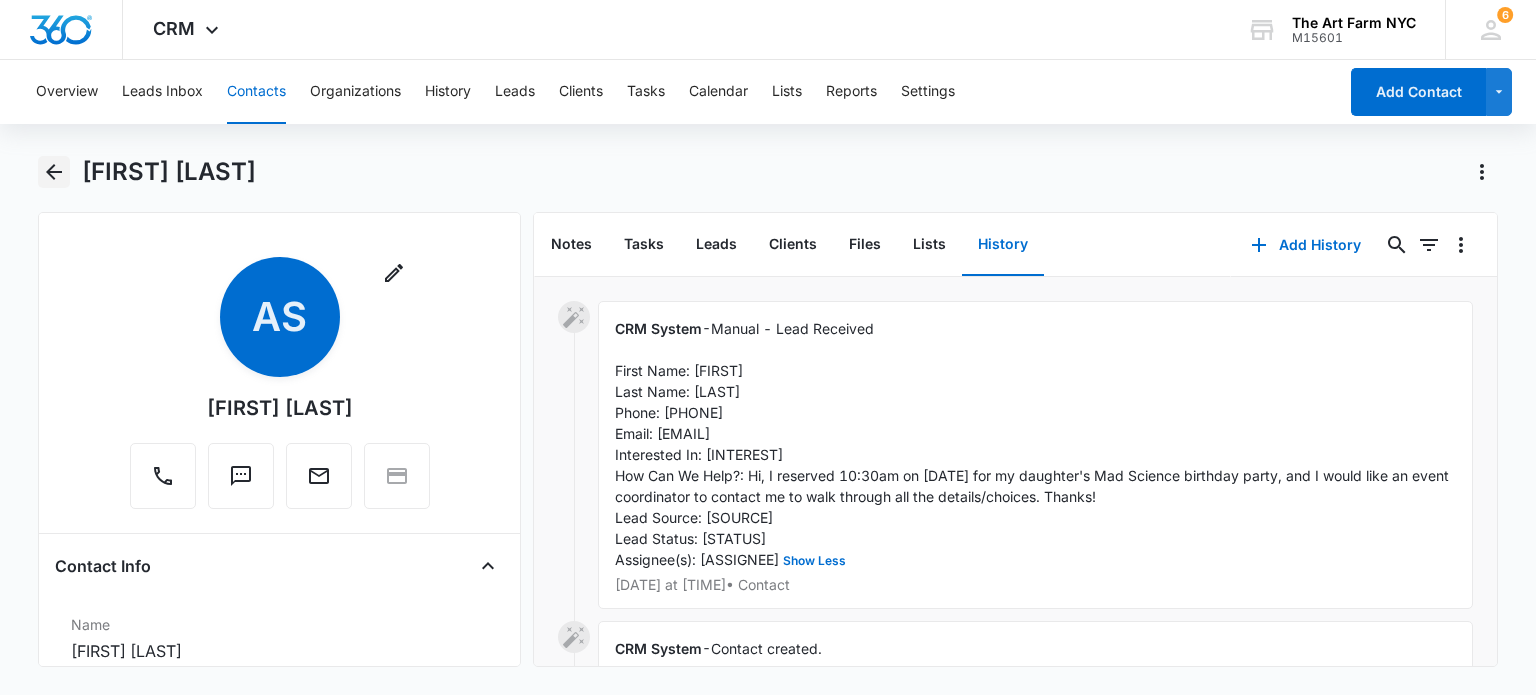 click 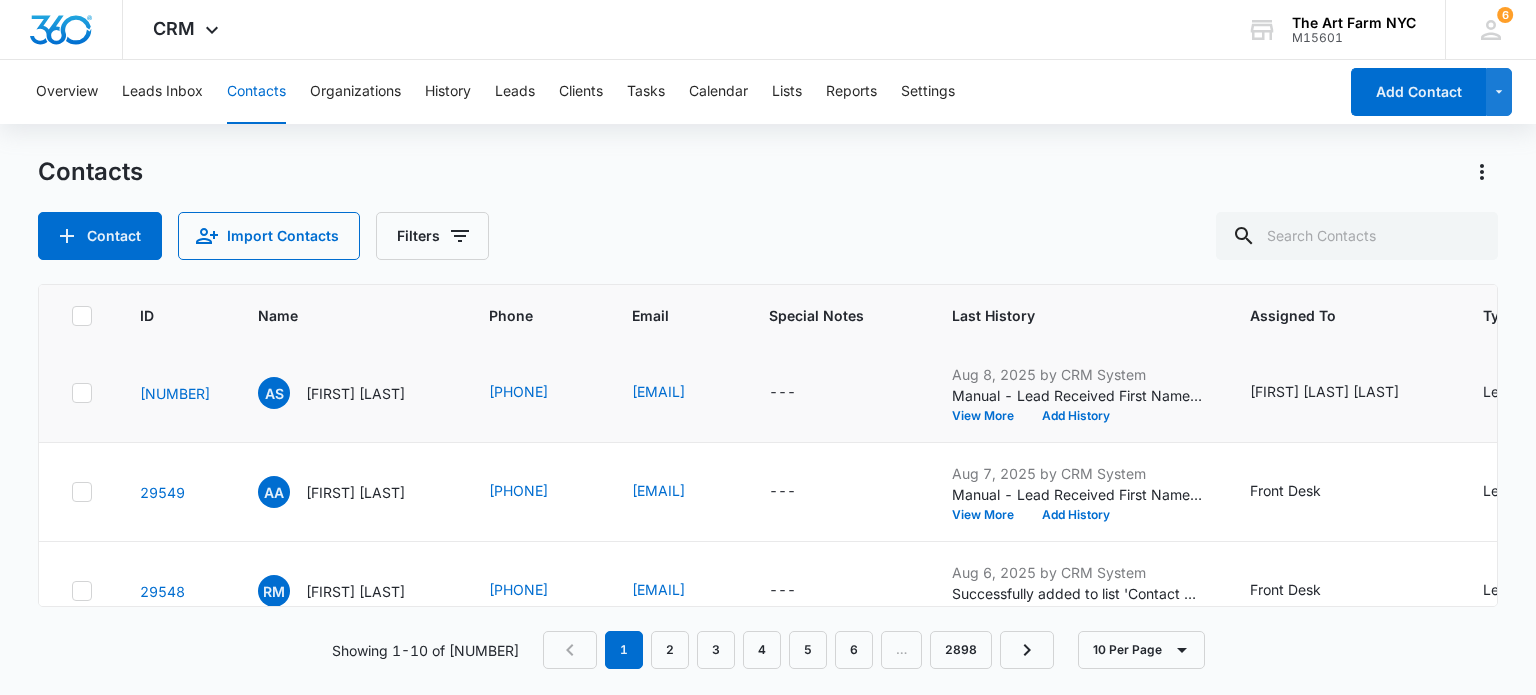 scroll, scrollTop: 304, scrollLeft: 0, axis: vertical 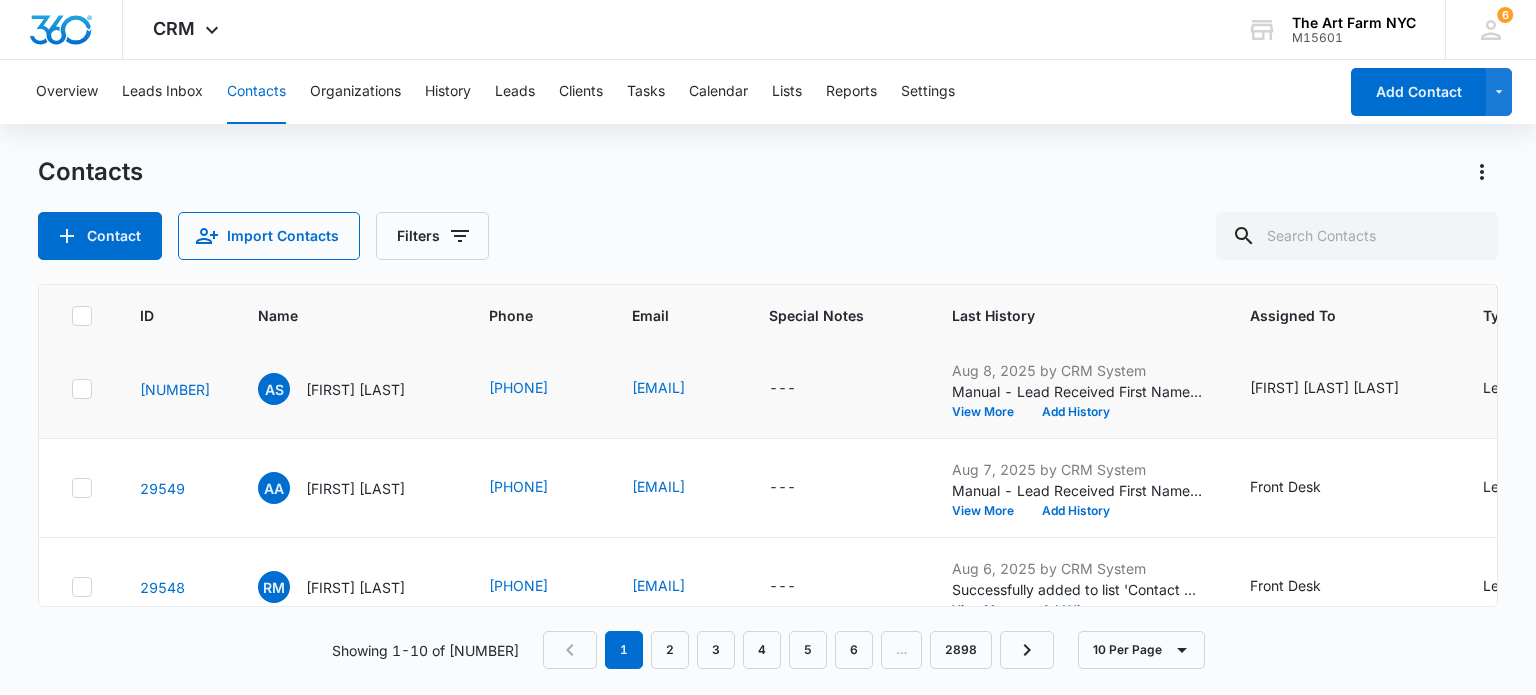 click on "[FIRST] [LAST]" at bounding box center [355, 488] 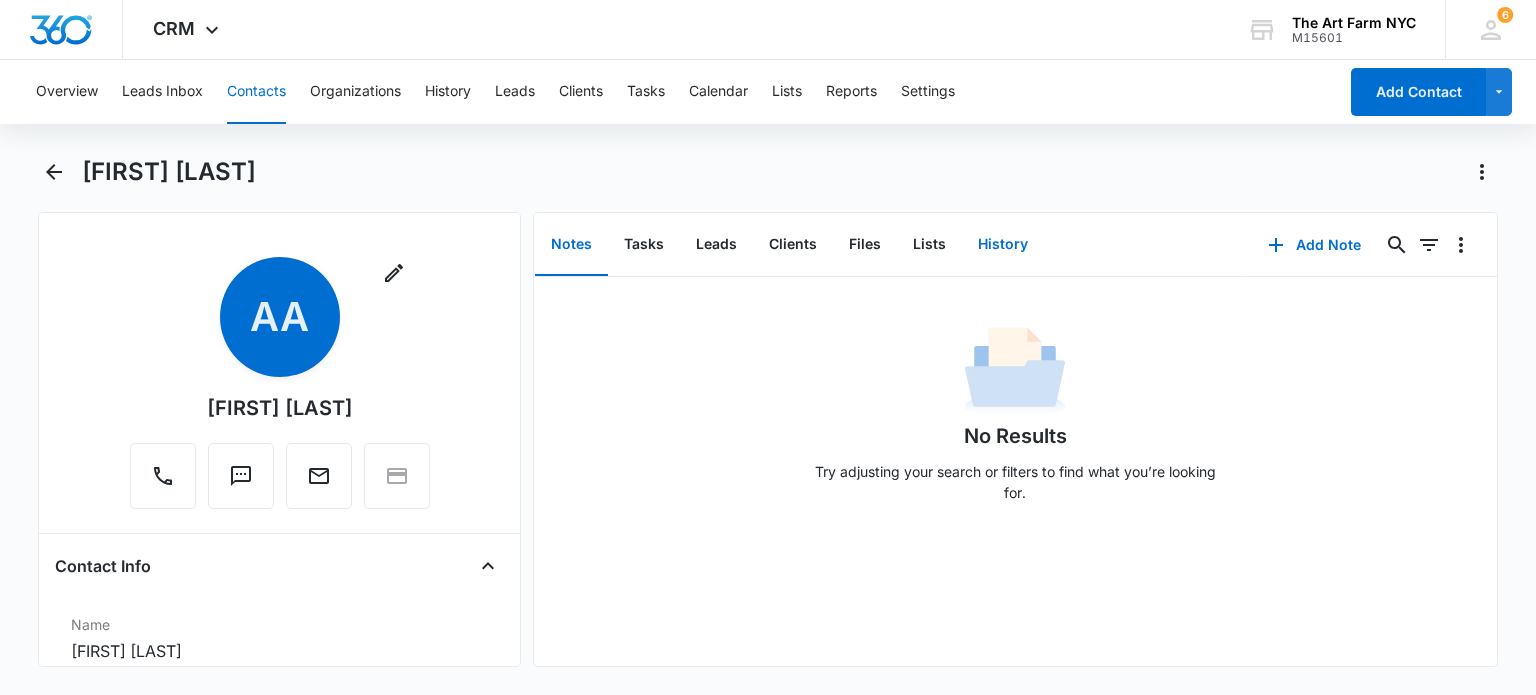 click on "History" at bounding box center (1003, 245) 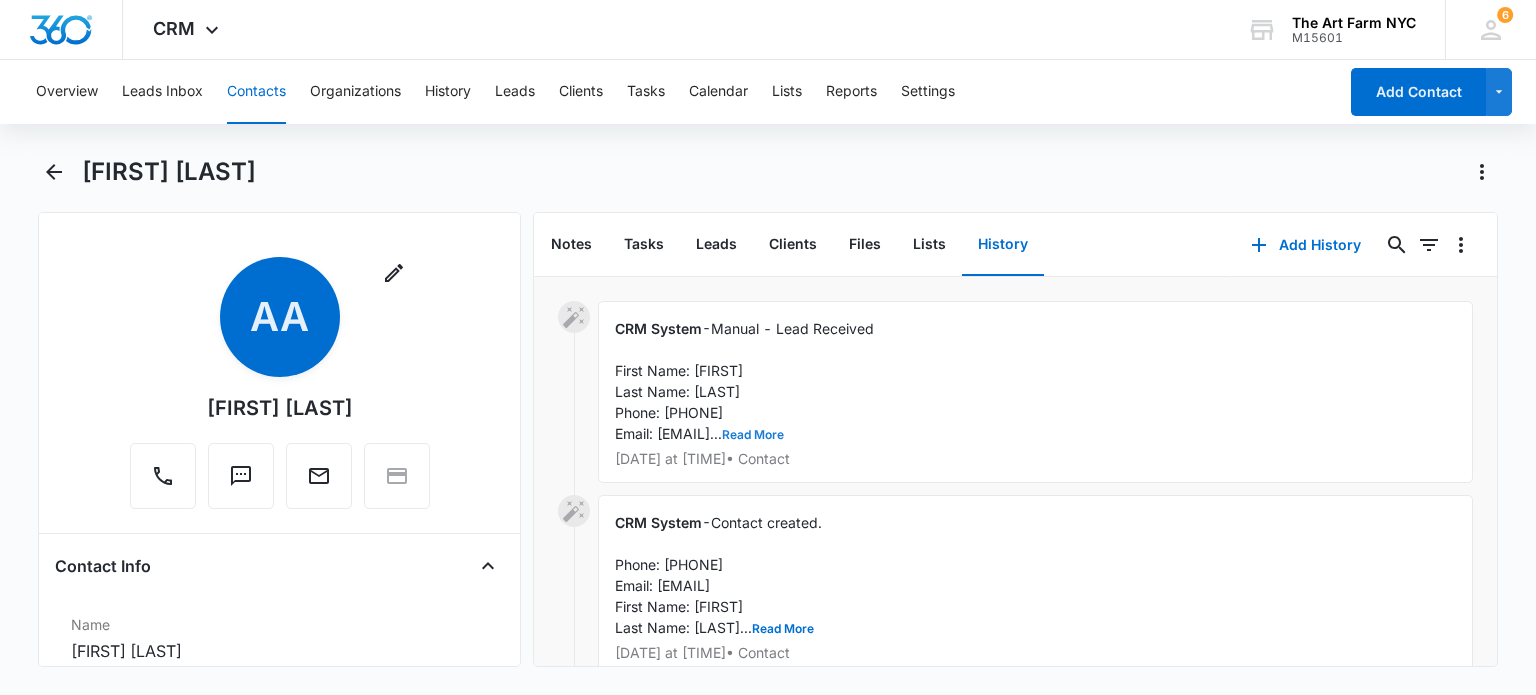 click on "Read More" at bounding box center (753, 435) 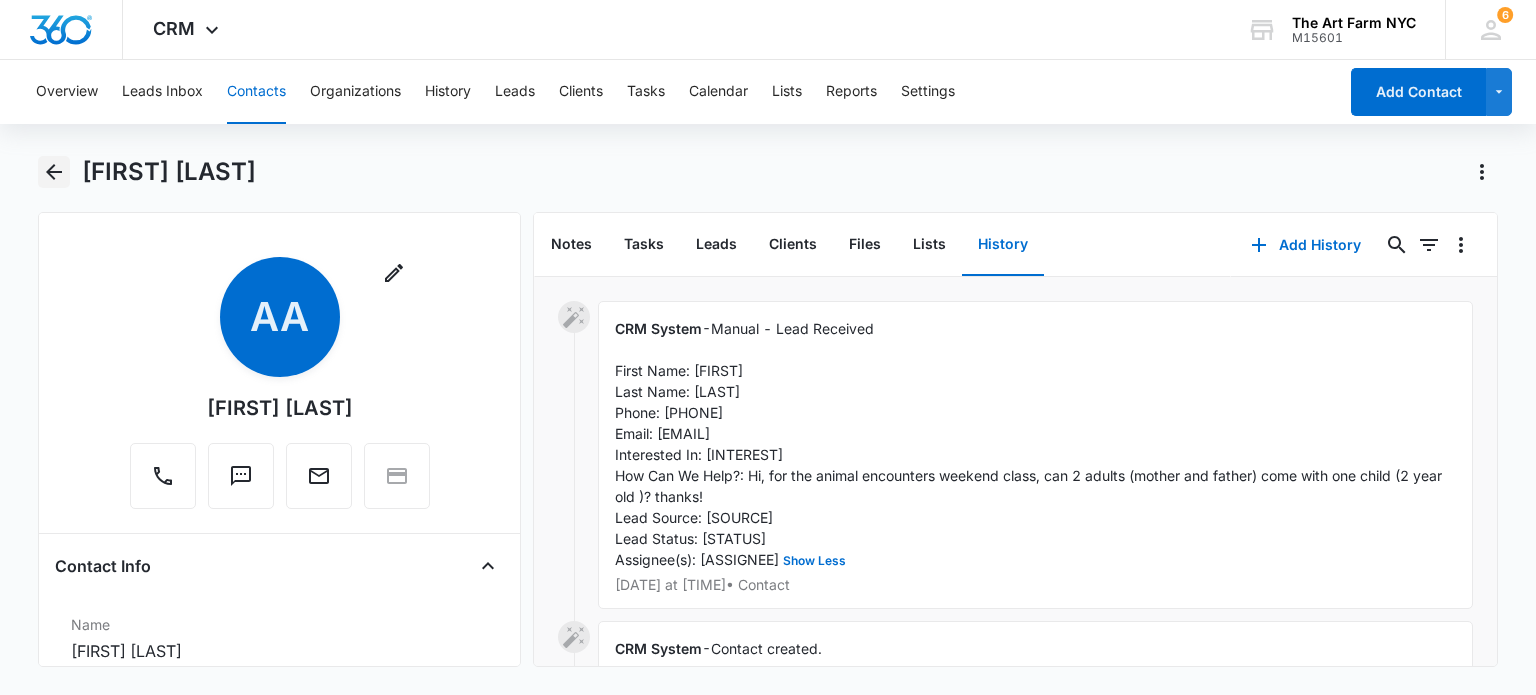 click 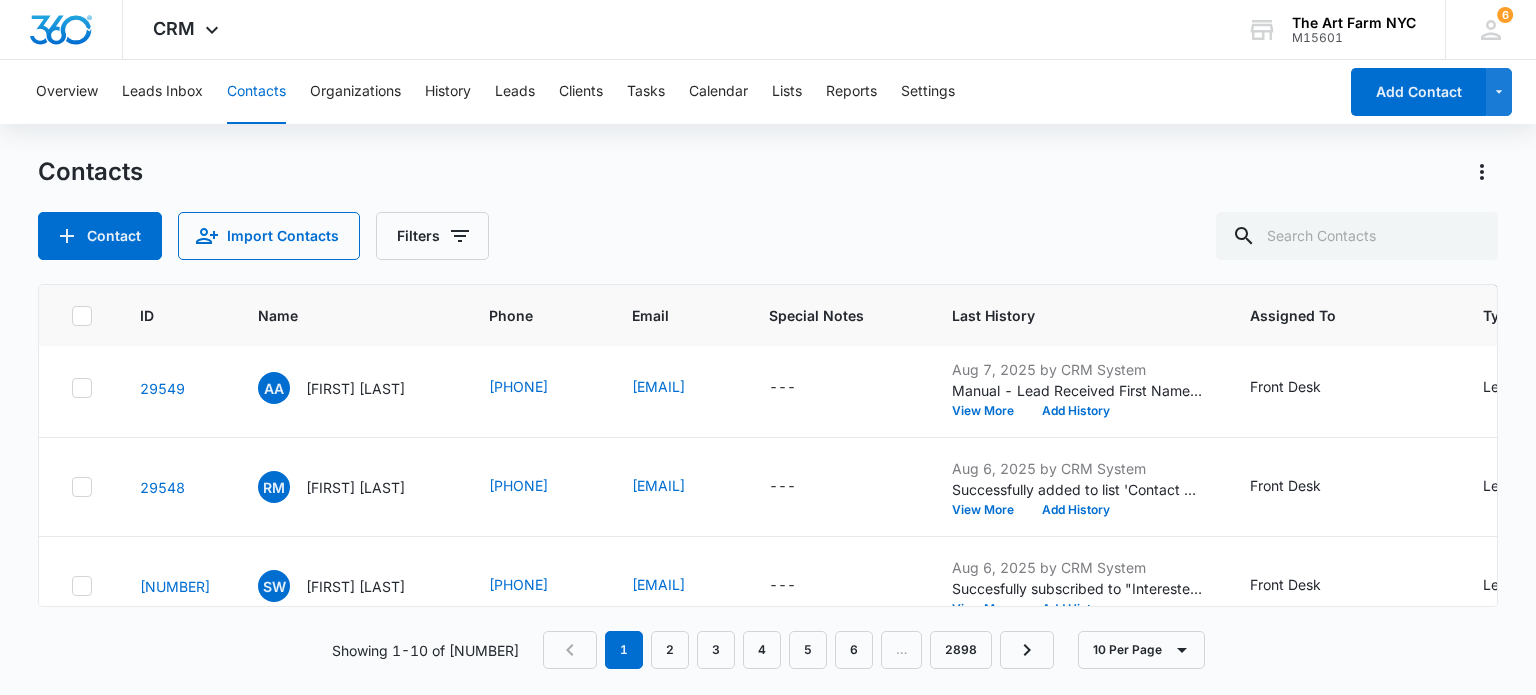 scroll, scrollTop: 407, scrollLeft: 0, axis: vertical 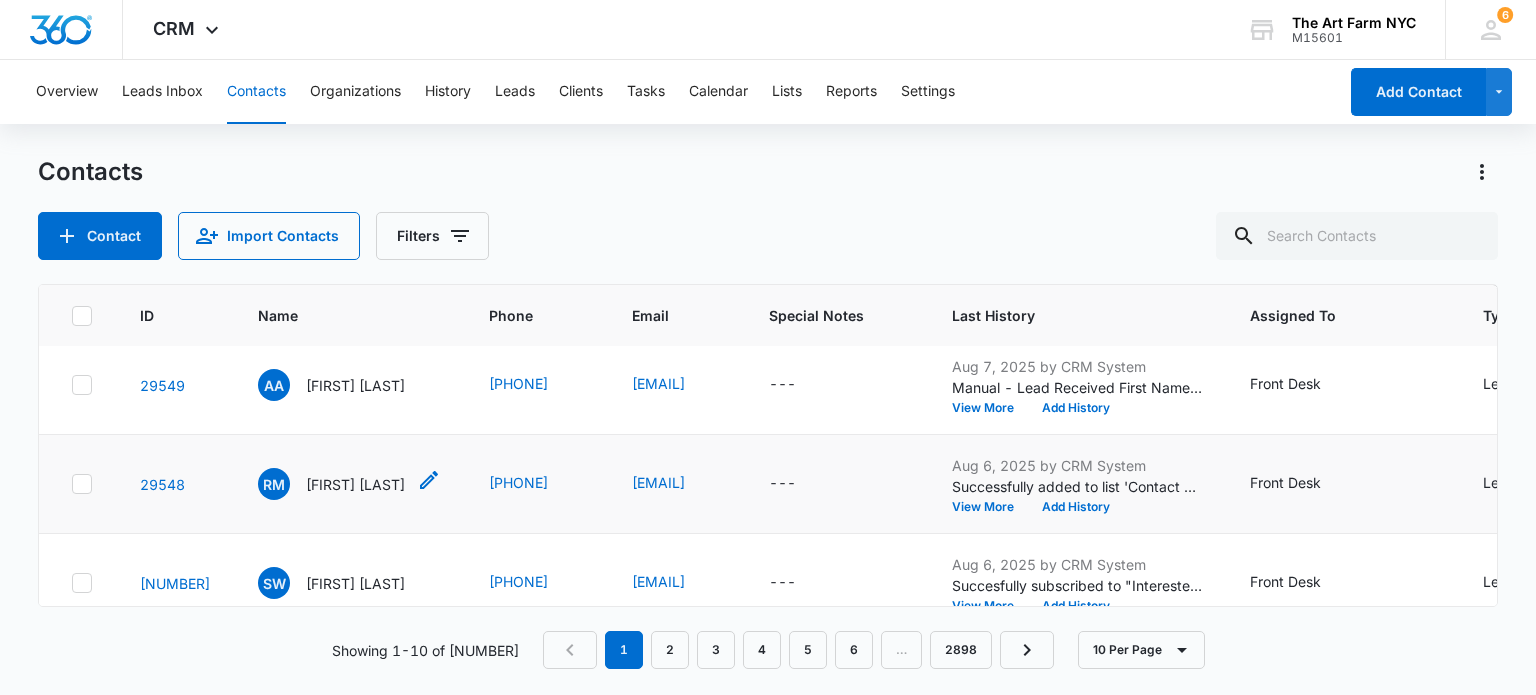 click on "[FIRST] [LAST]" at bounding box center (355, 484) 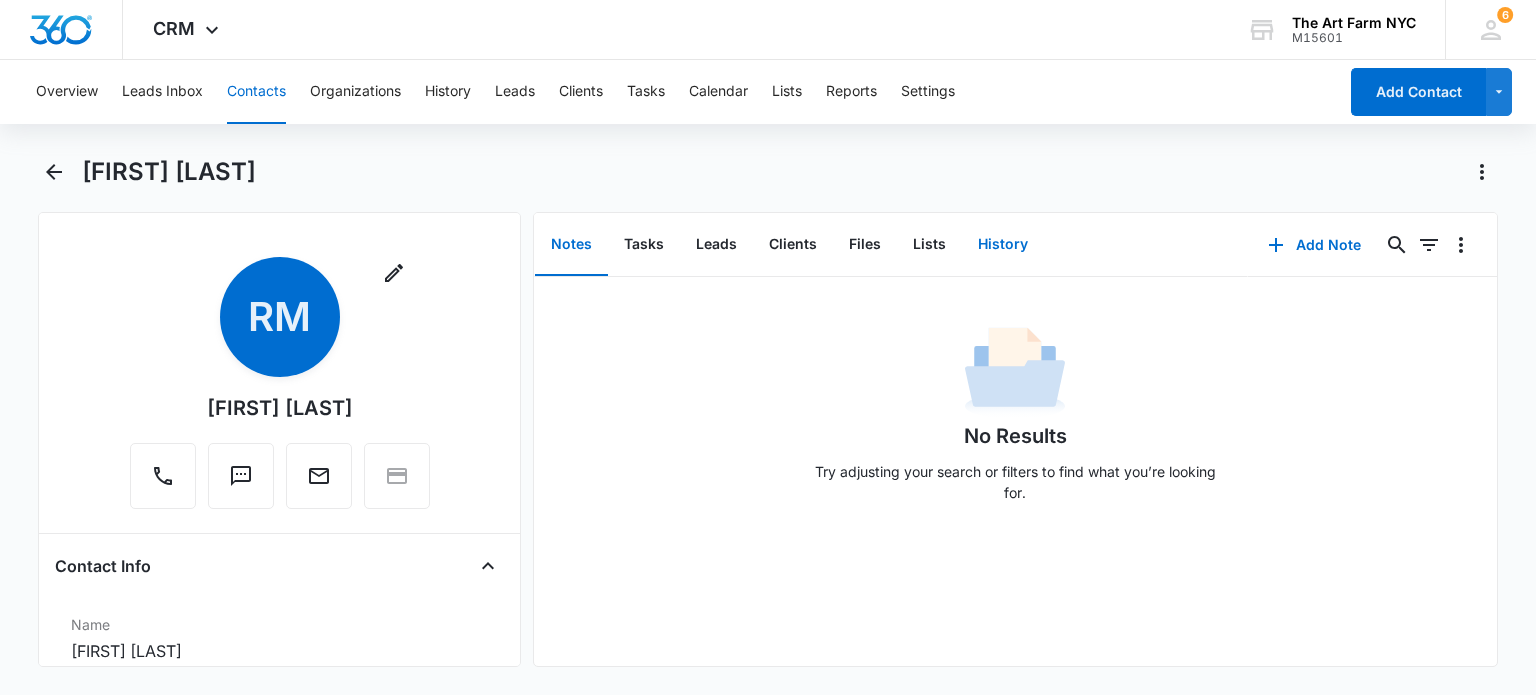 click on "History" at bounding box center (1003, 245) 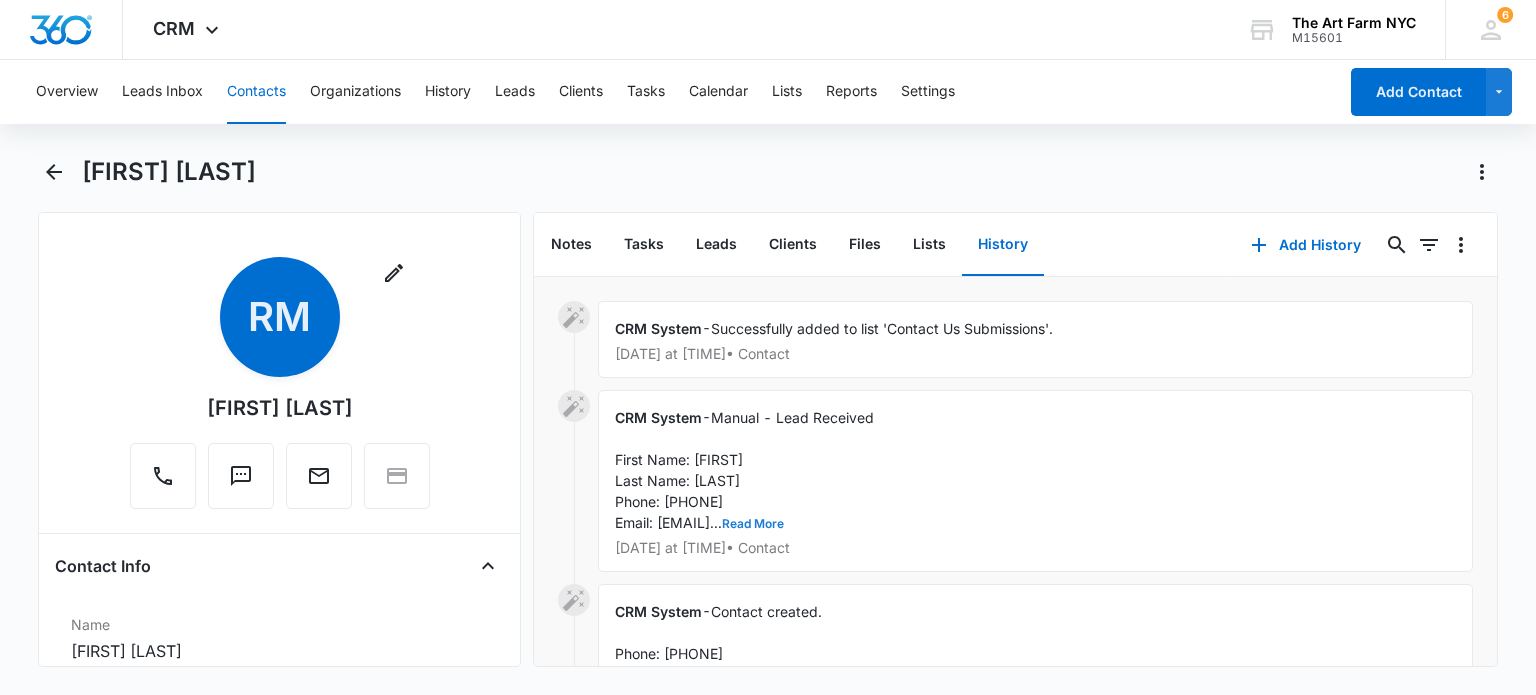 click on "Read More" at bounding box center [753, 524] 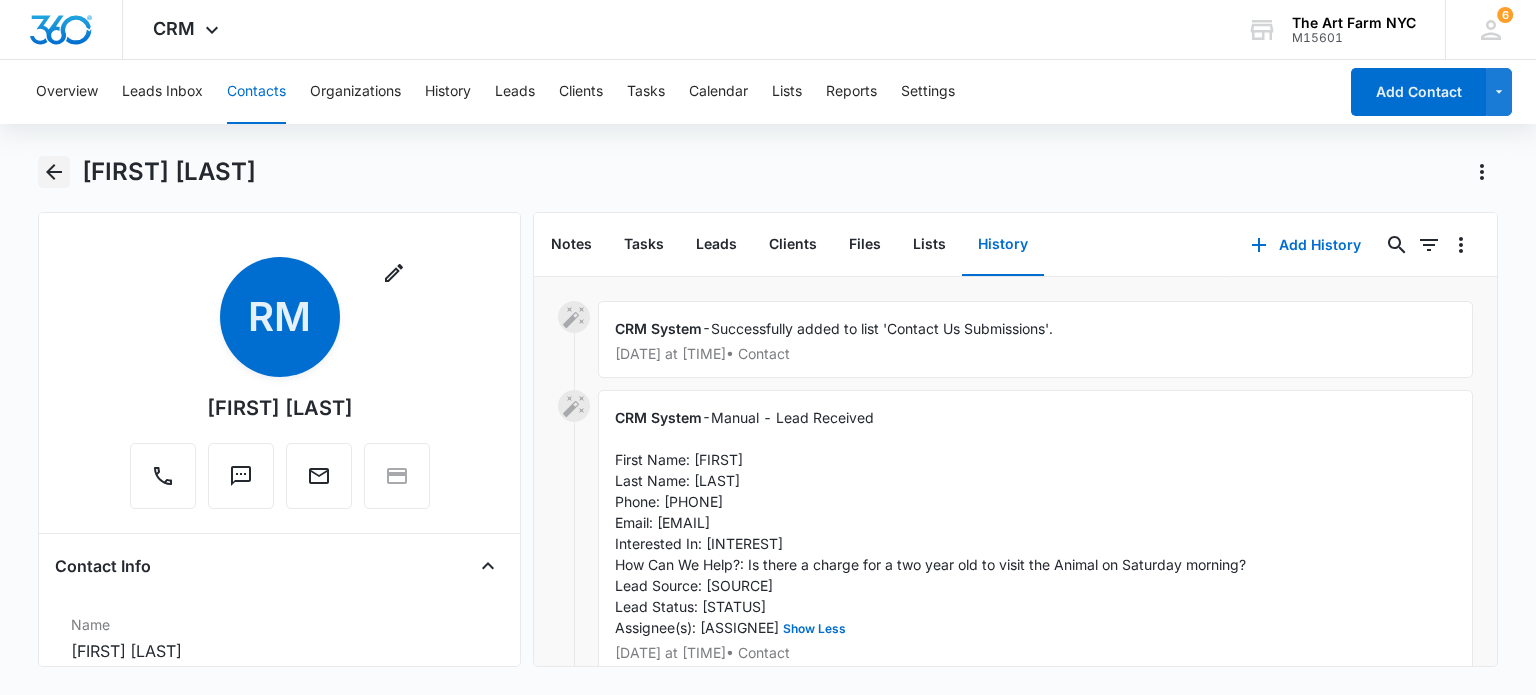 click 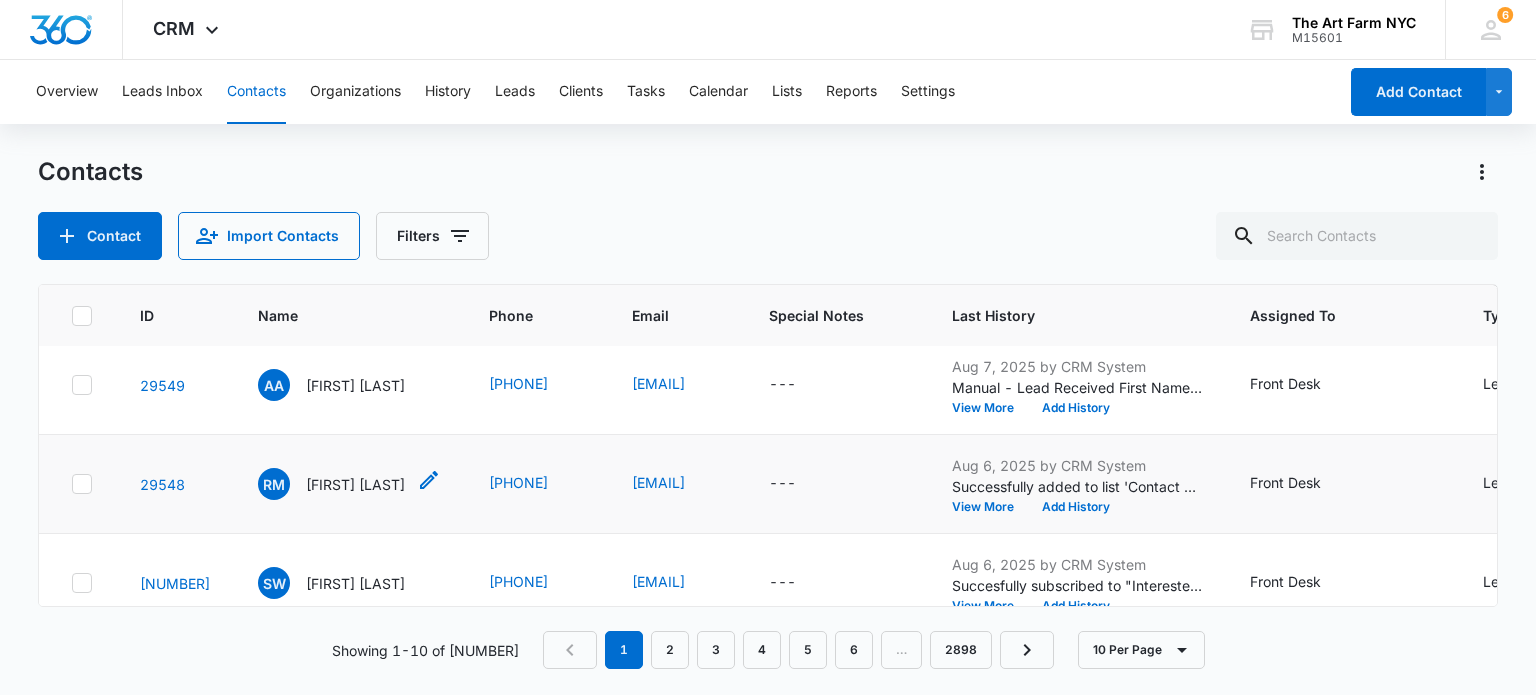 scroll, scrollTop: 515, scrollLeft: 0, axis: vertical 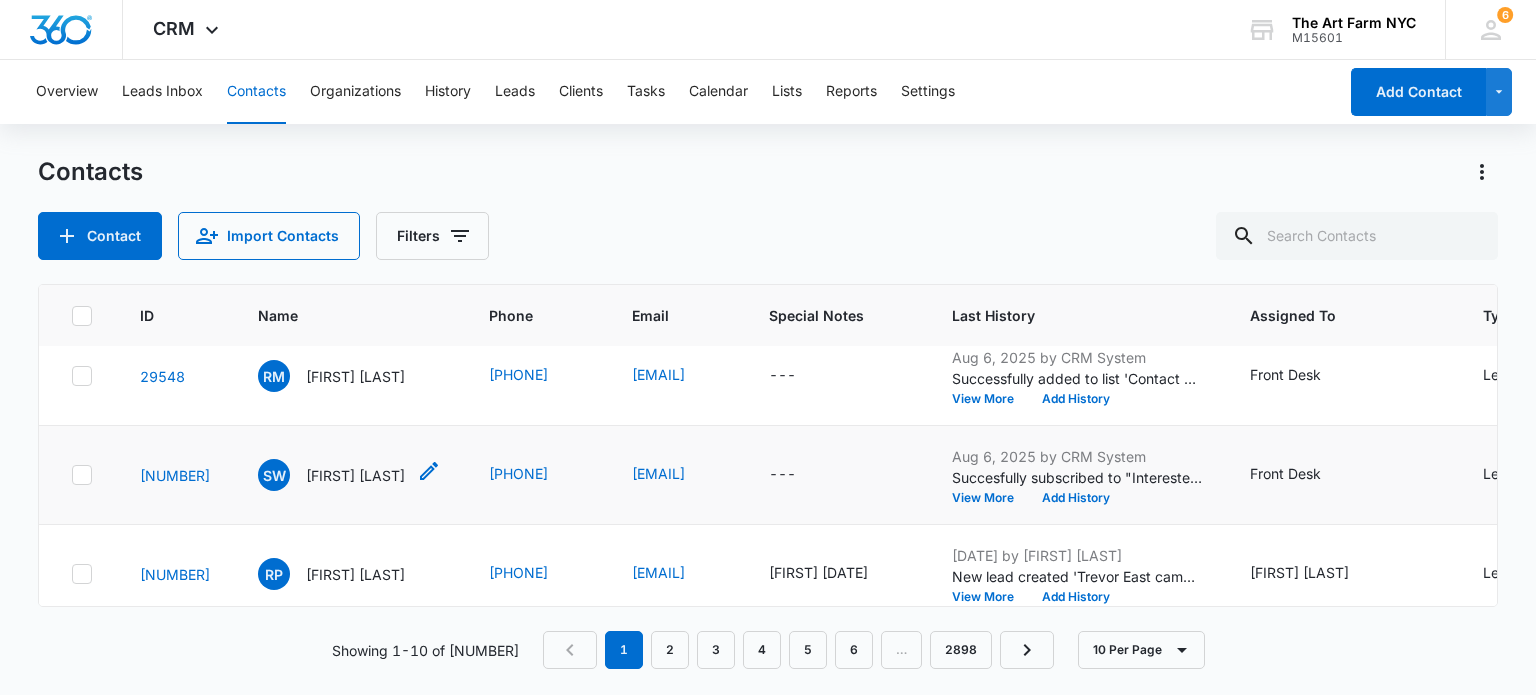 click on "[FIRST] [LAST]" at bounding box center [355, 475] 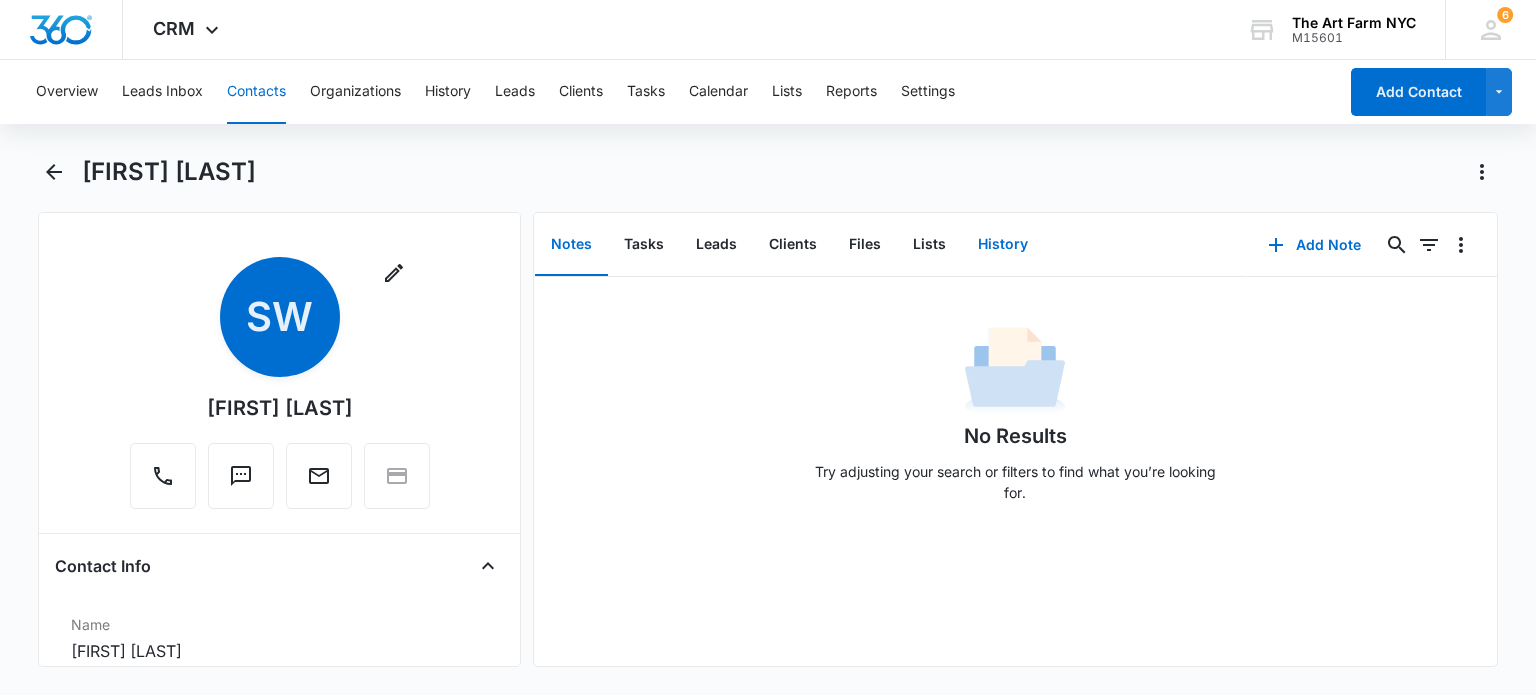 click on "History" at bounding box center [1003, 245] 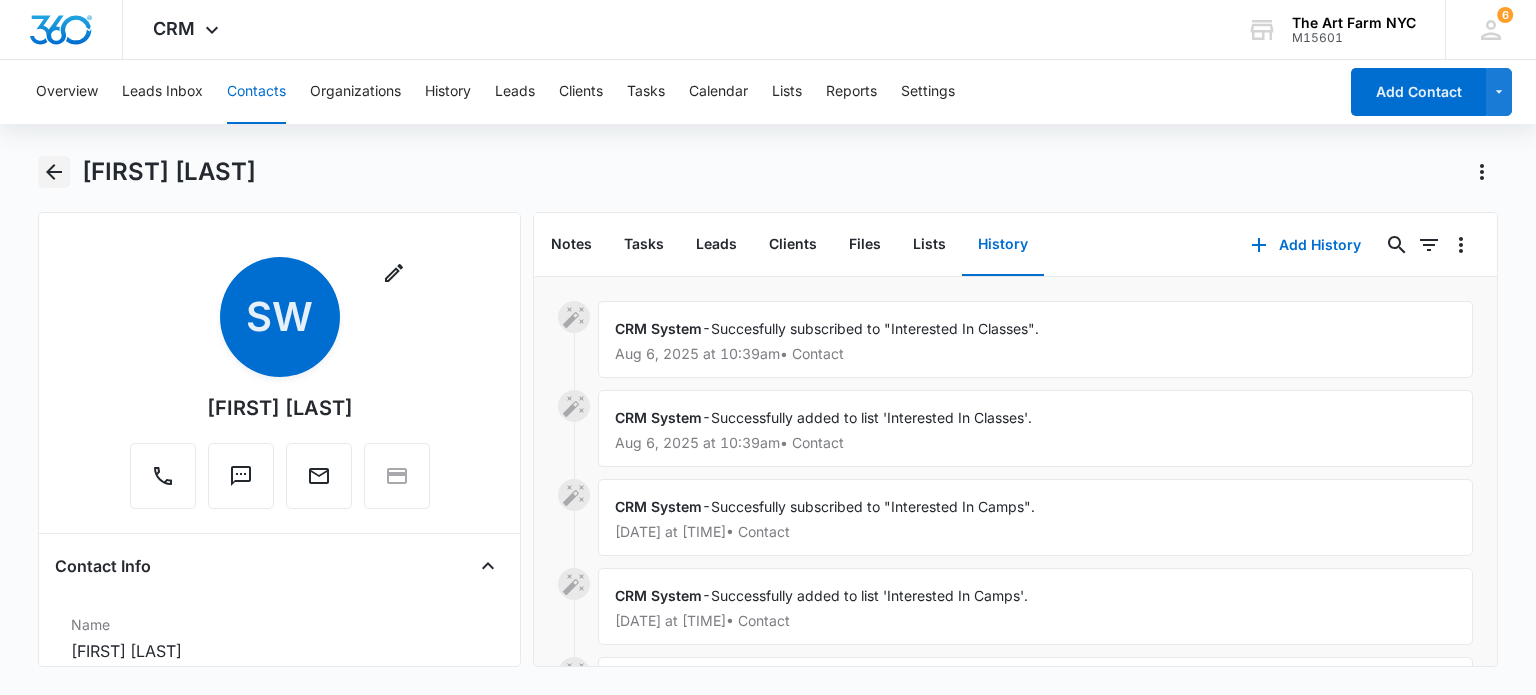 click at bounding box center [53, 172] 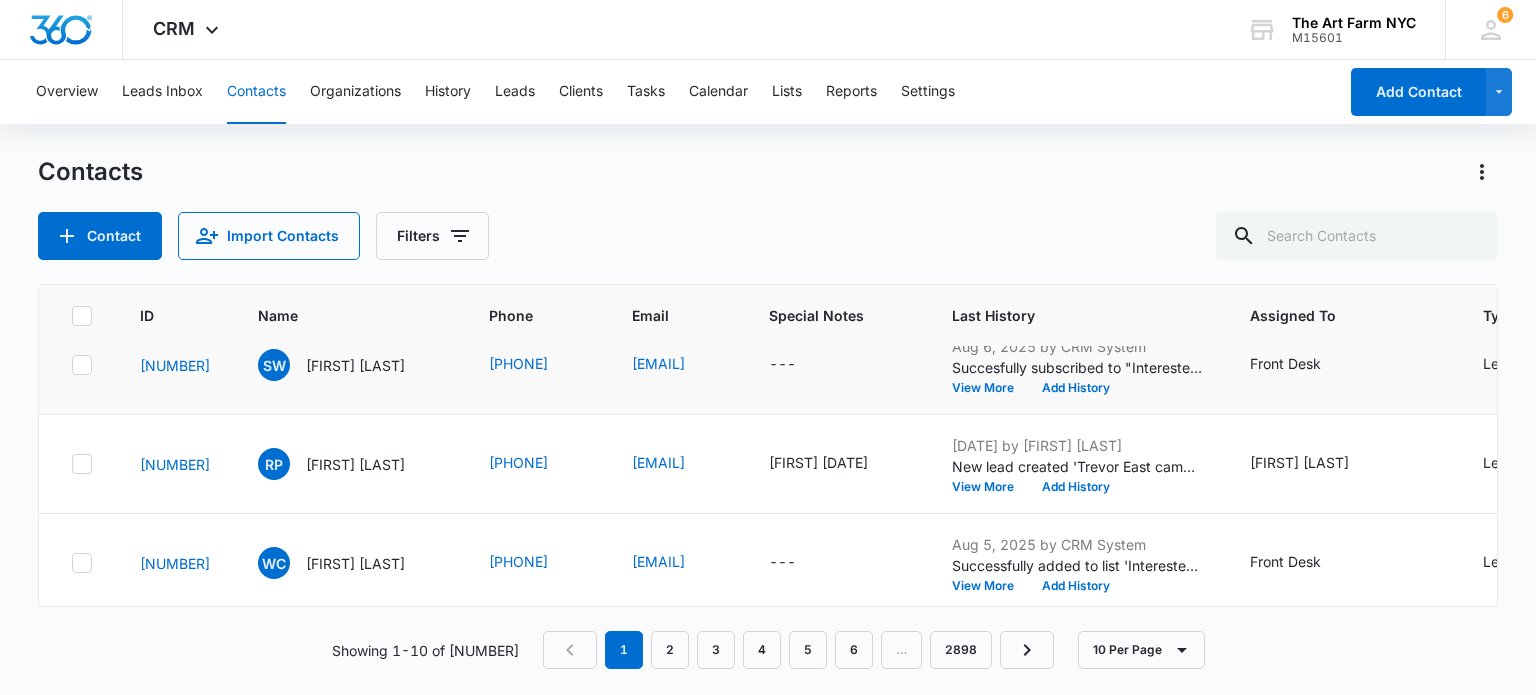 scroll, scrollTop: 636, scrollLeft: 0, axis: vertical 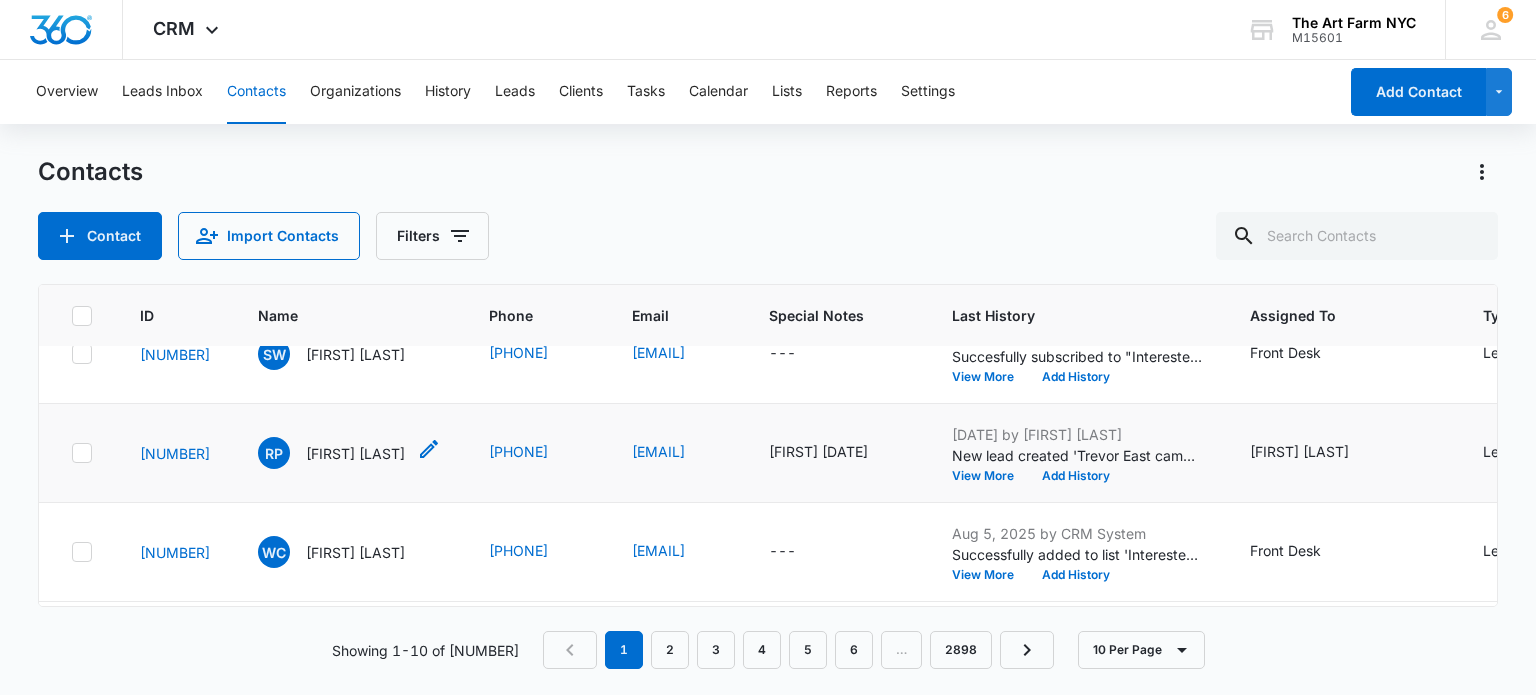 click on "[FIRST] [LAST]" at bounding box center [355, 453] 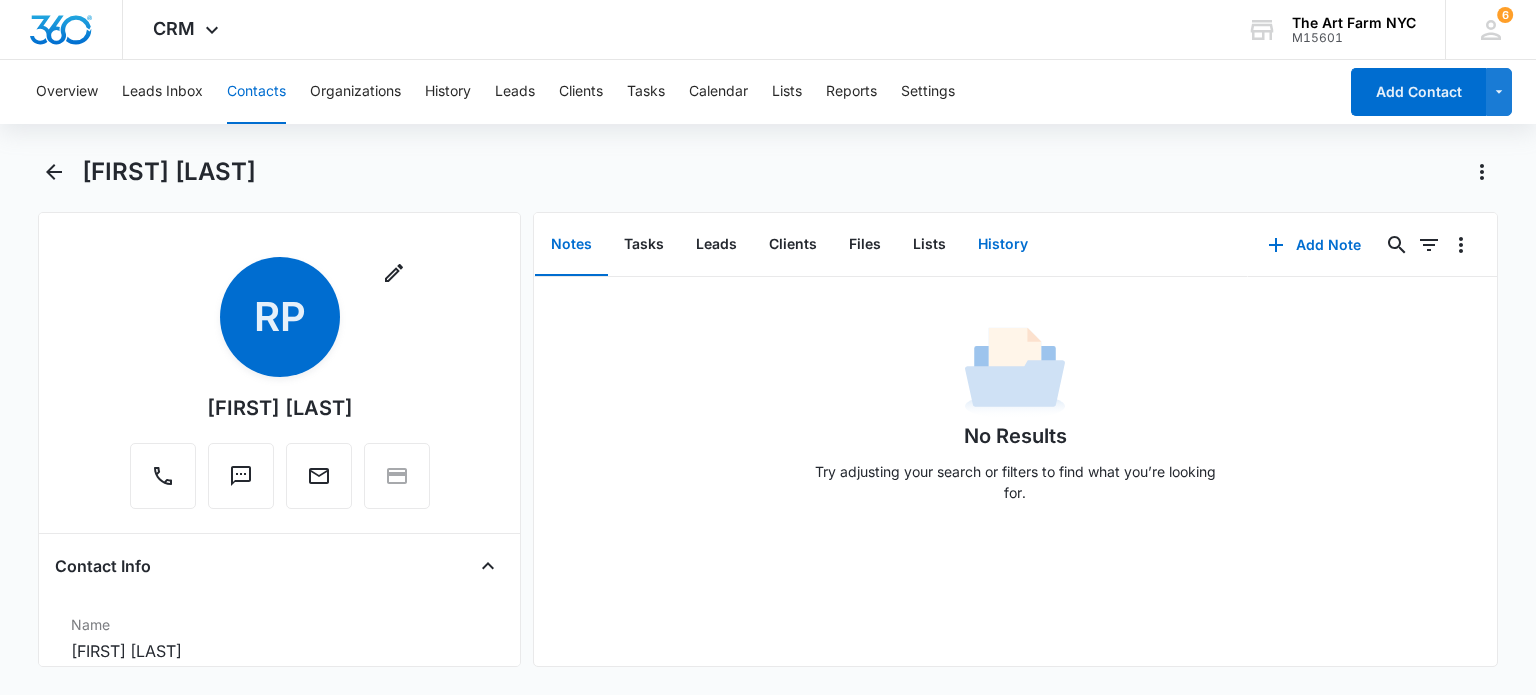 click on "History" at bounding box center [1003, 245] 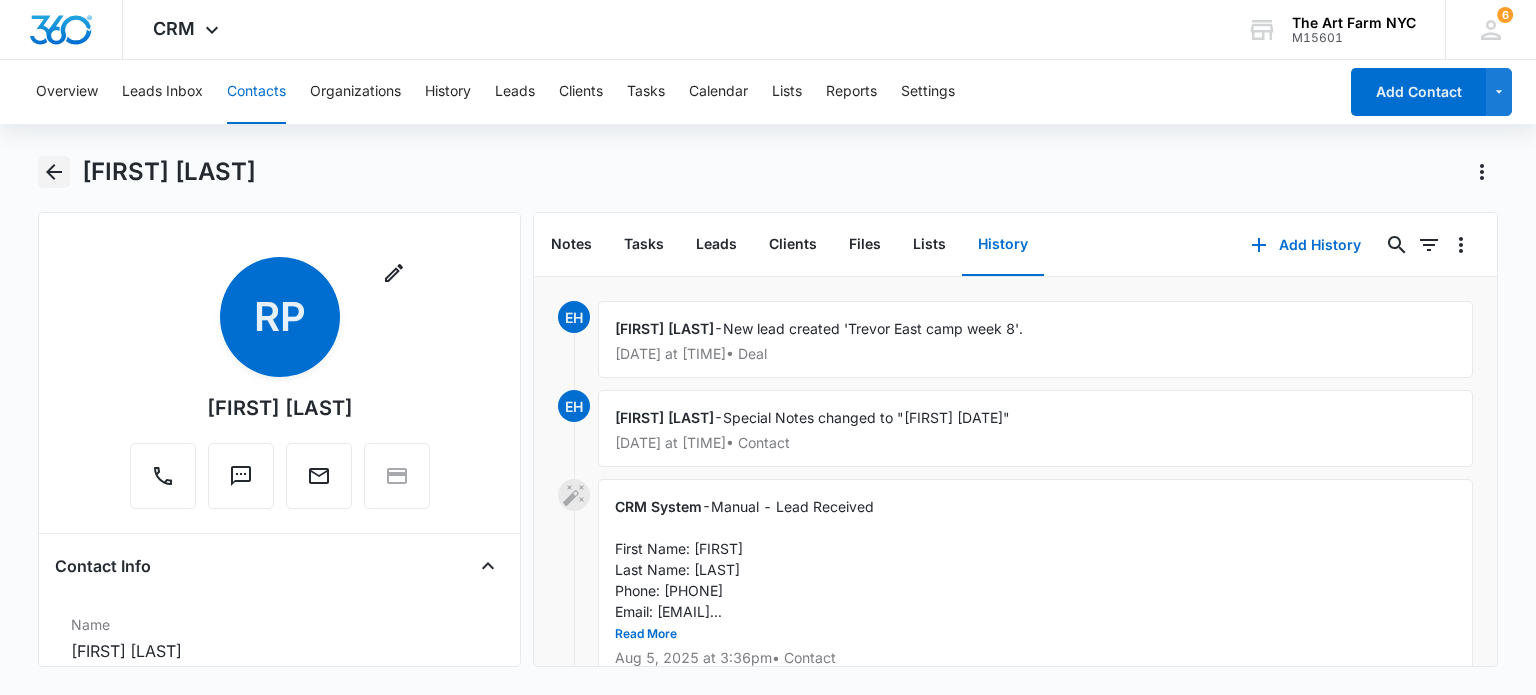 click 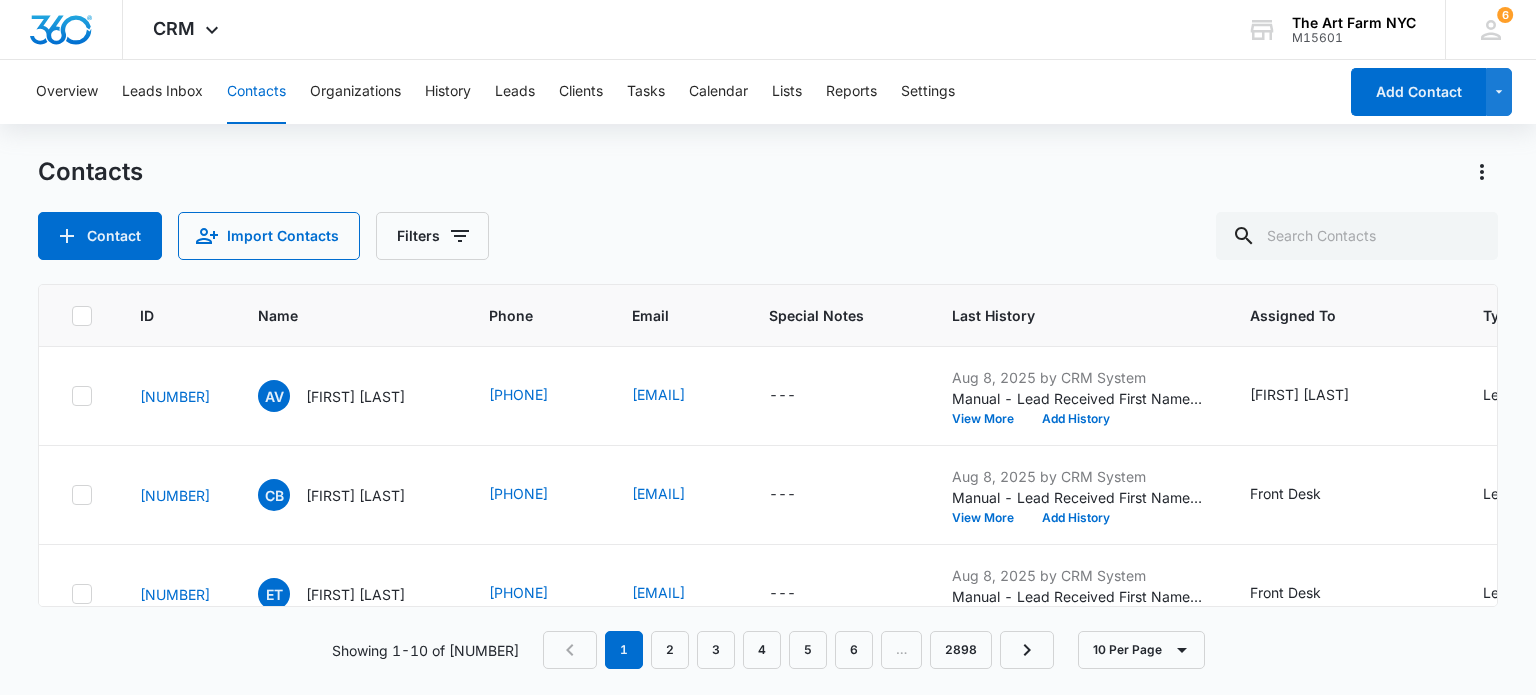 scroll, scrollTop: 636, scrollLeft: 0, axis: vertical 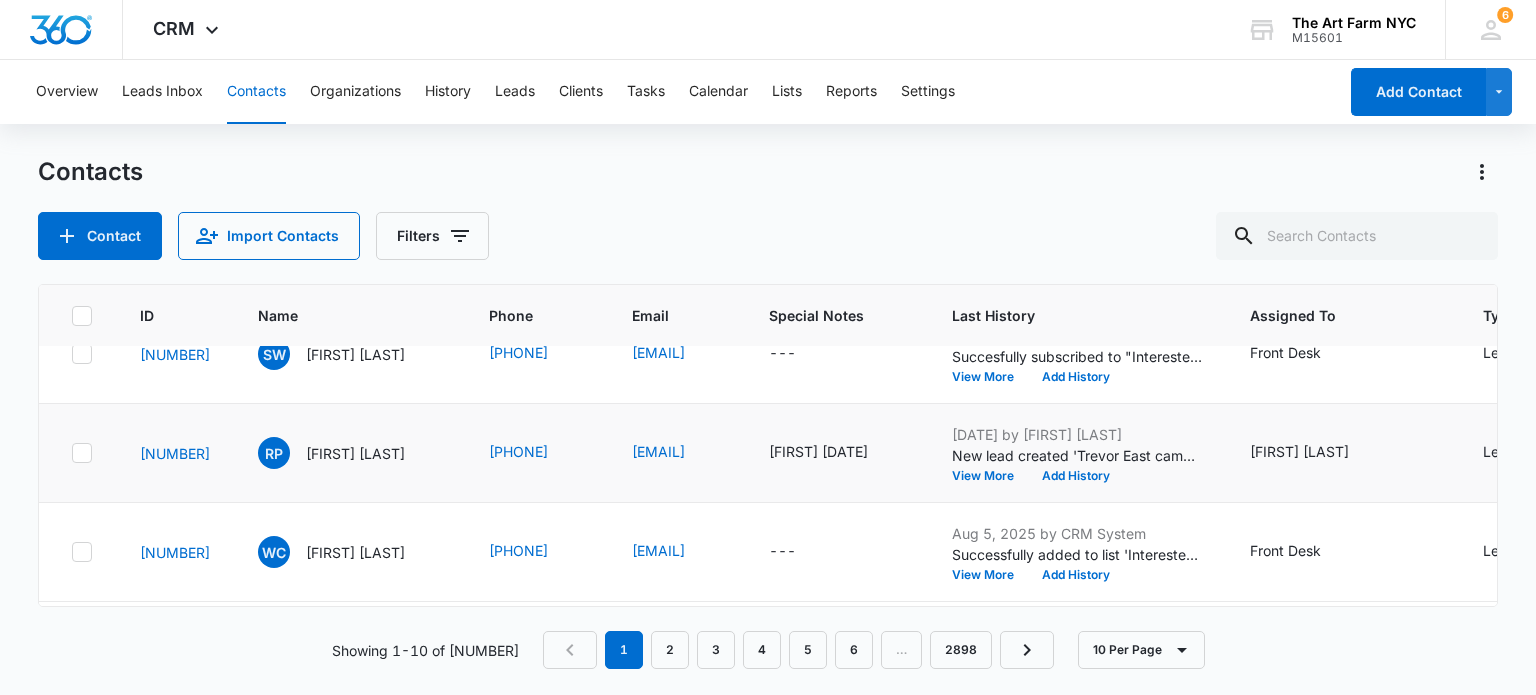 click on "[FIRST] [LAST]" at bounding box center (349, 453) 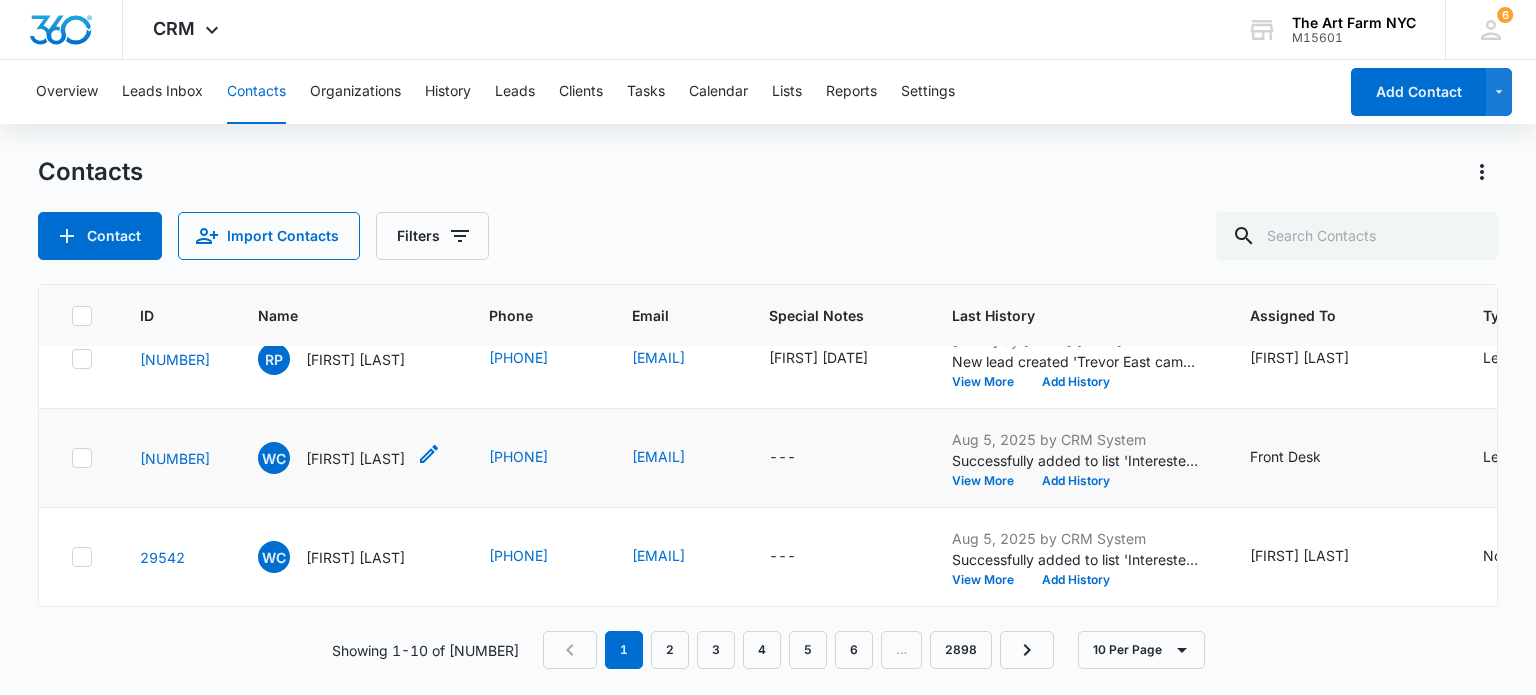 click on "[FIRST] [LAST]" at bounding box center [355, 458] 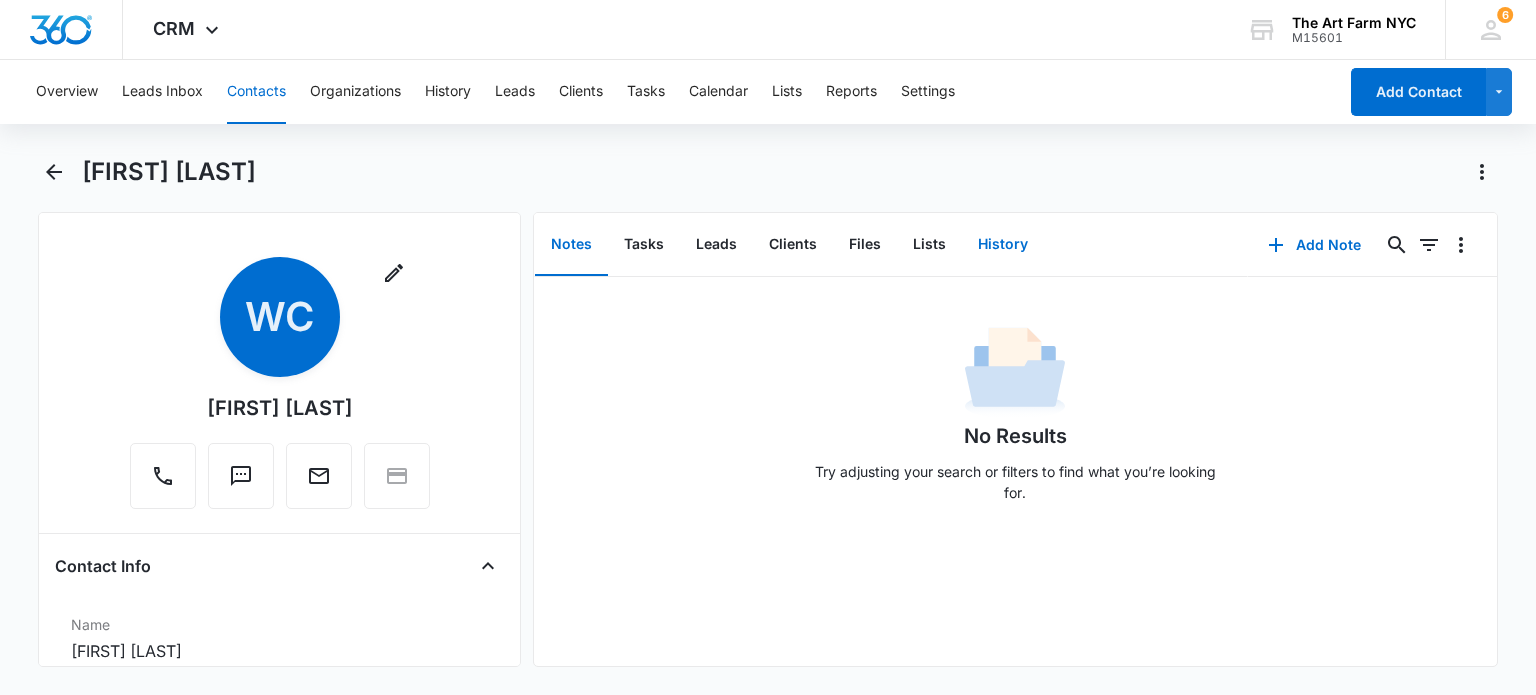 click on "History" at bounding box center [1003, 245] 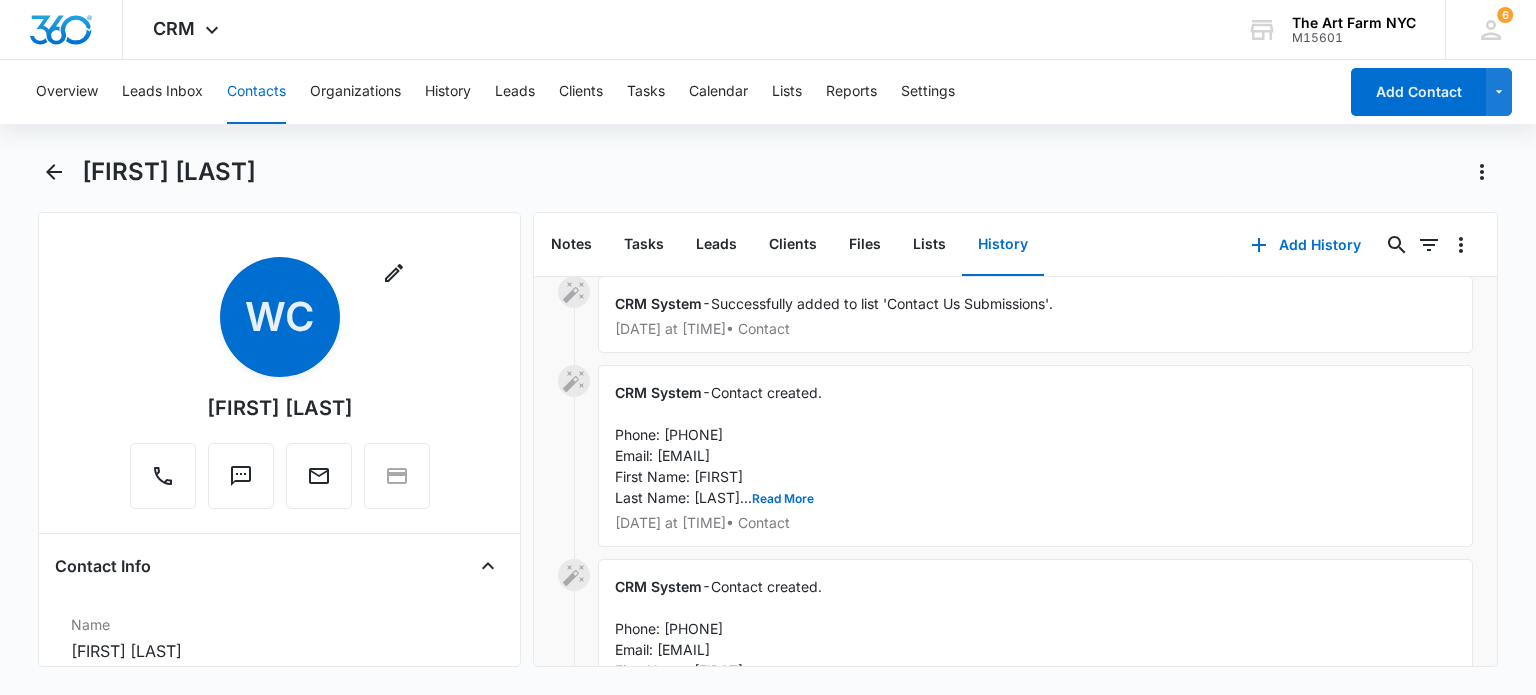 scroll, scrollTop: 294, scrollLeft: 0, axis: vertical 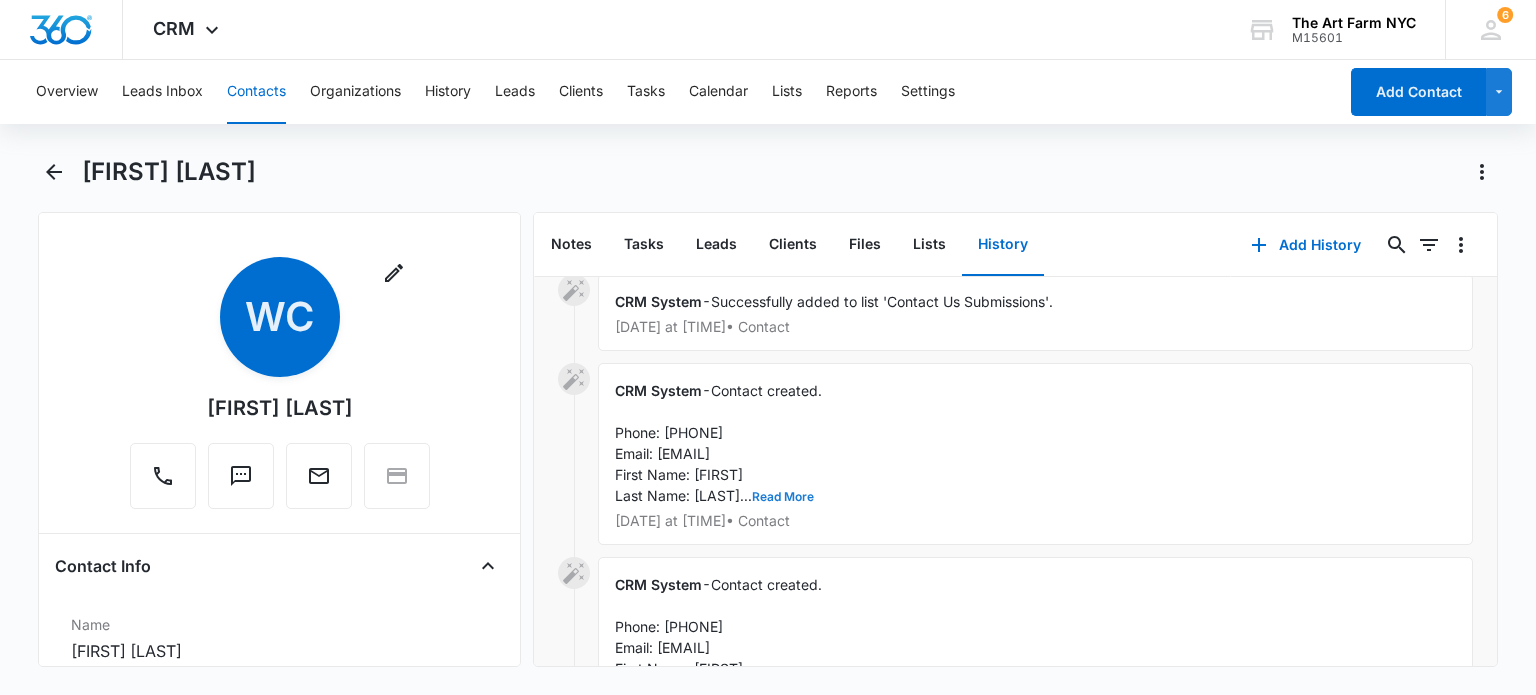 click on "Read More" at bounding box center (783, 497) 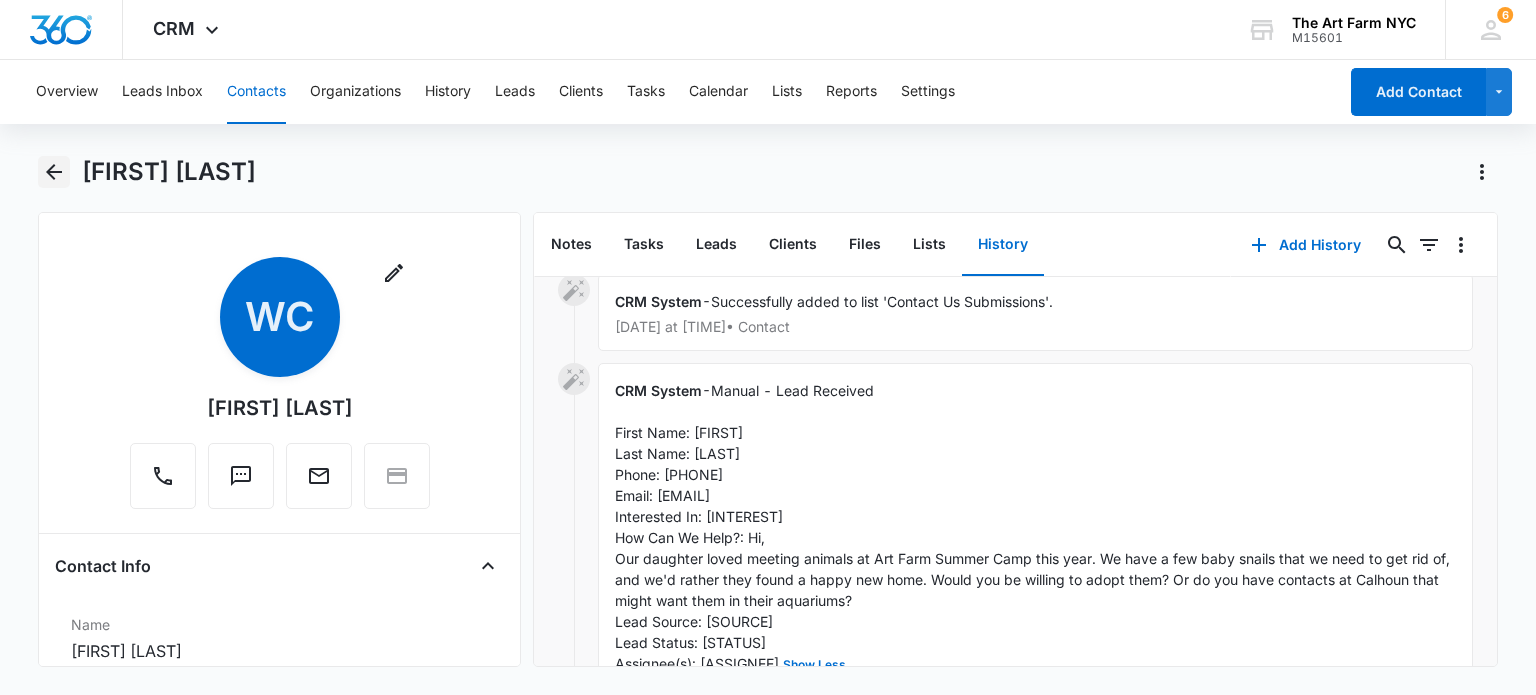 click 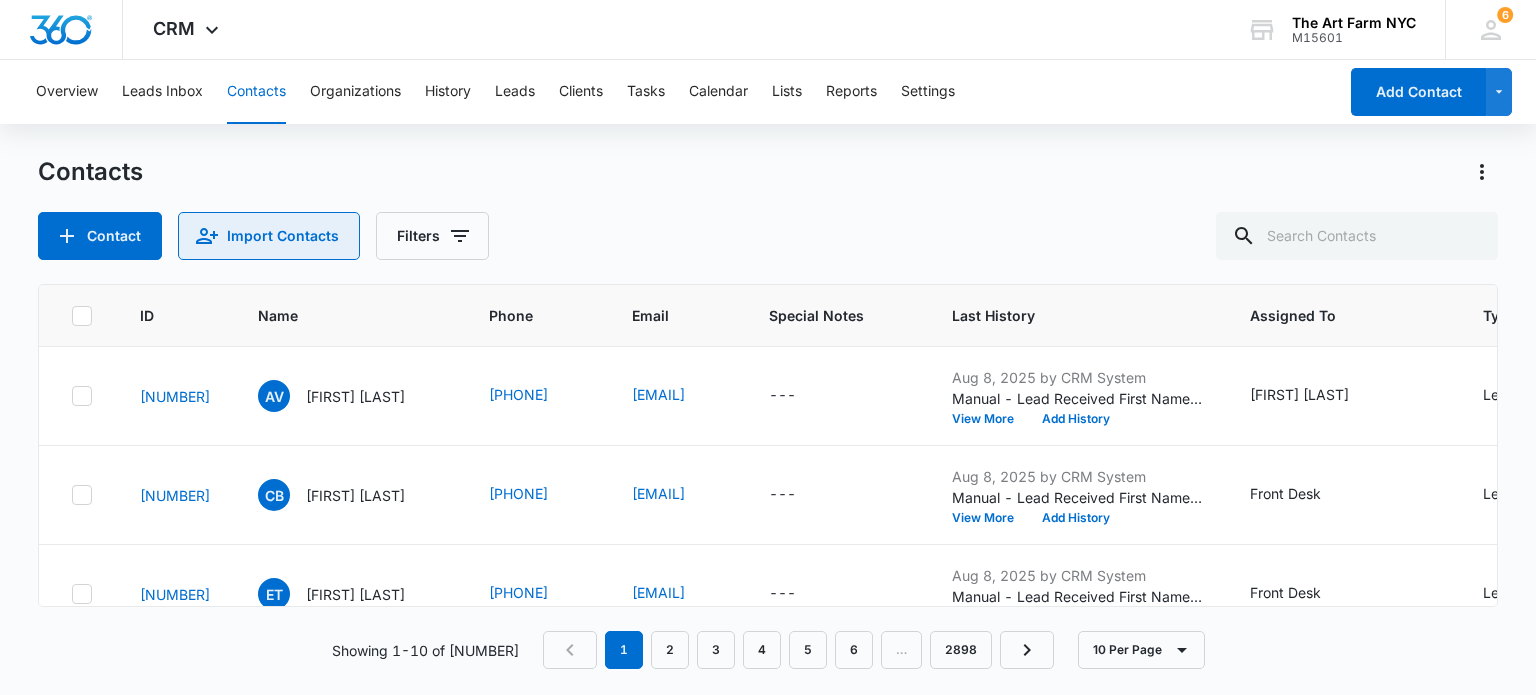 scroll, scrollTop: 742, scrollLeft: 0, axis: vertical 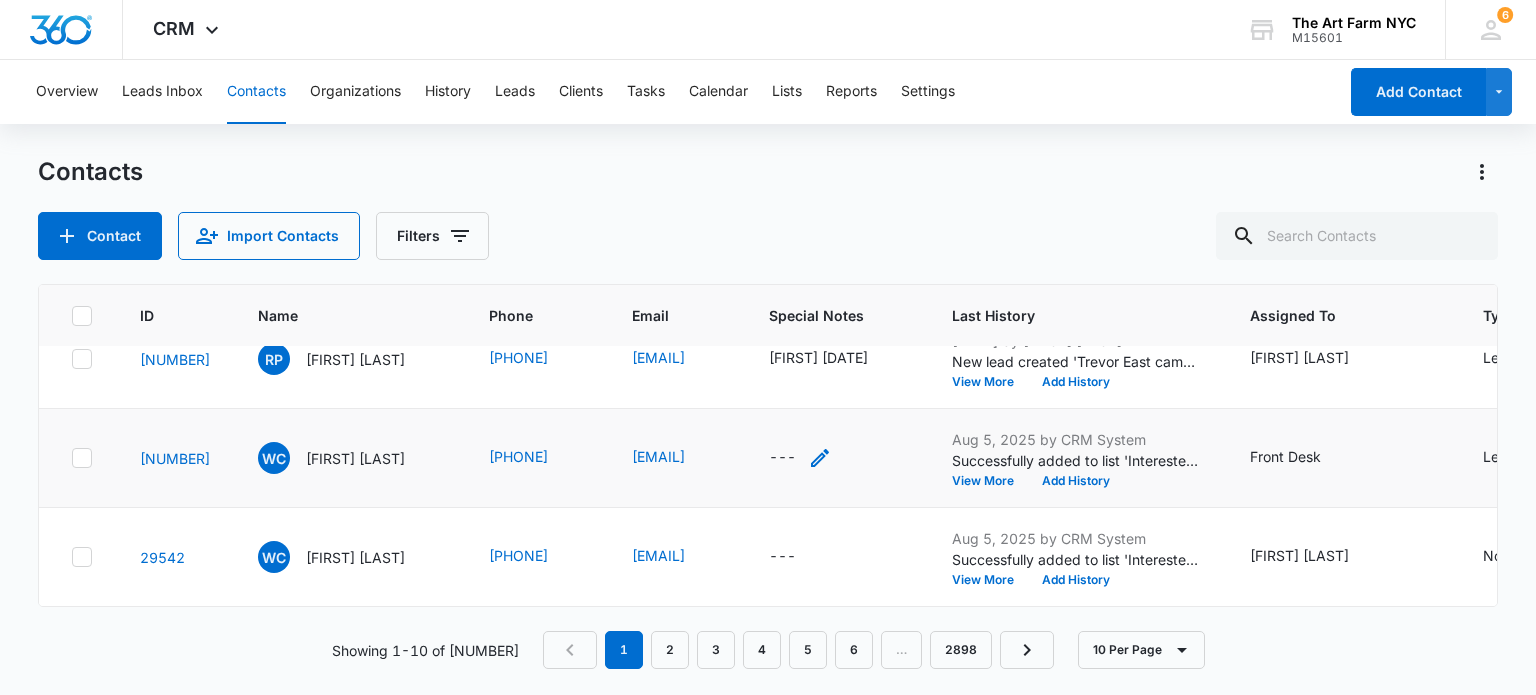 click 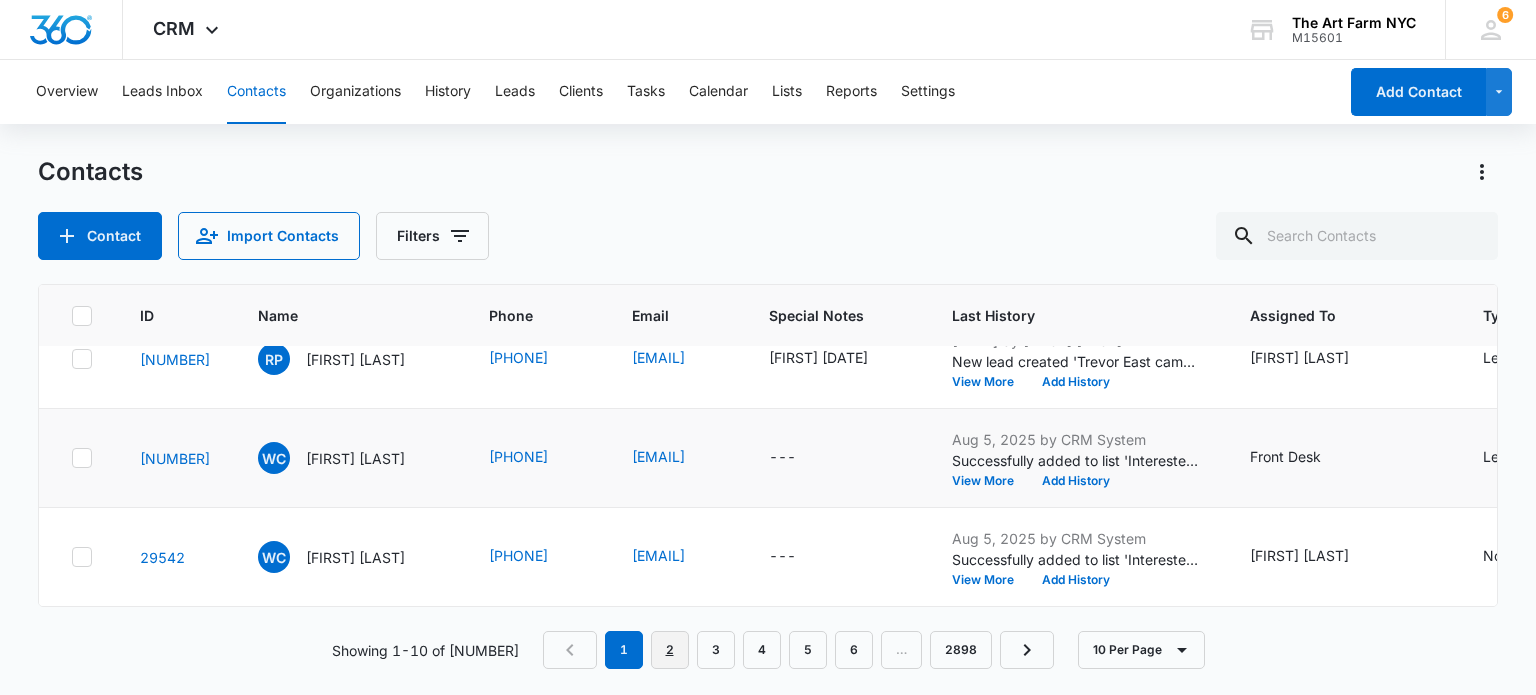 click on "2" at bounding box center [670, 650] 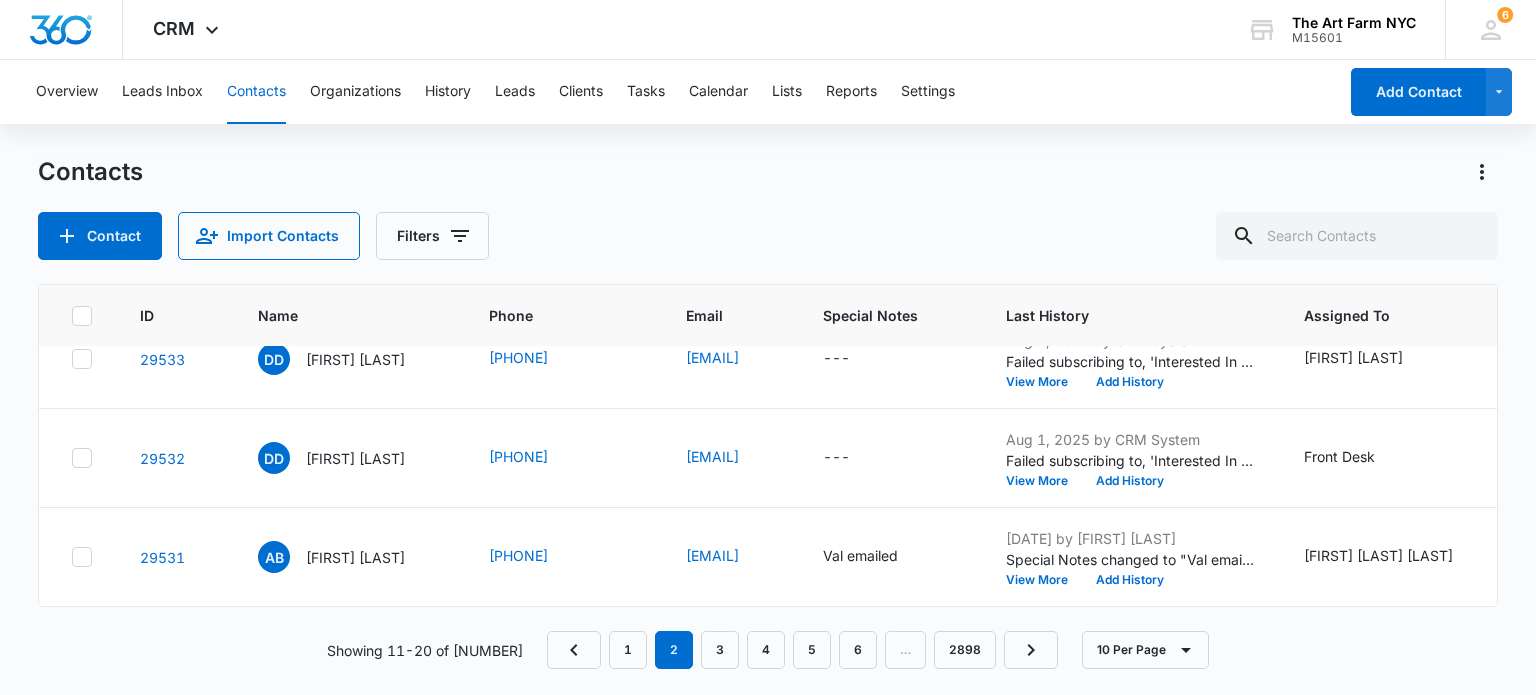 scroll, scrollTop: 0, scrollLeft: 0, axis: both 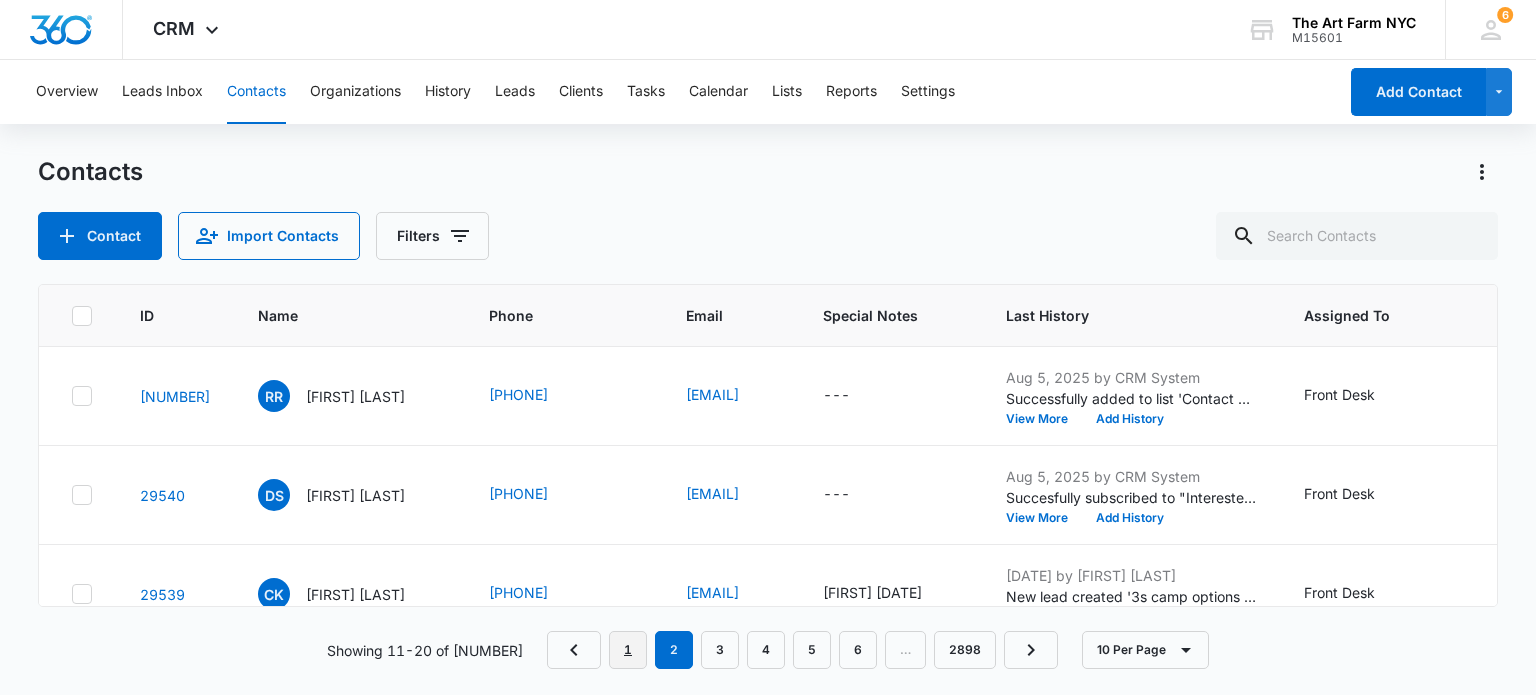 click on "1" at bounding box center [628, 650] 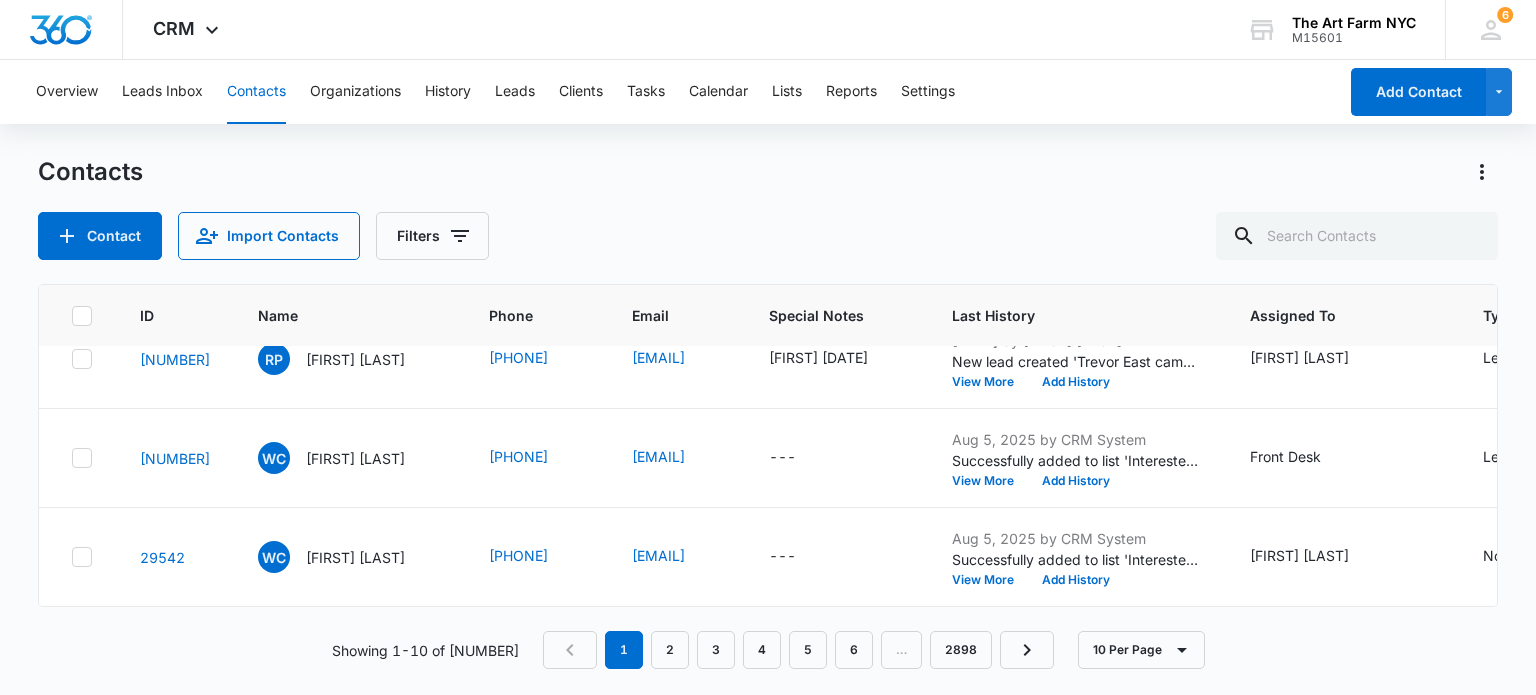 scroll, scrollTop: 740, scrollLeft: 0, axis: vertical 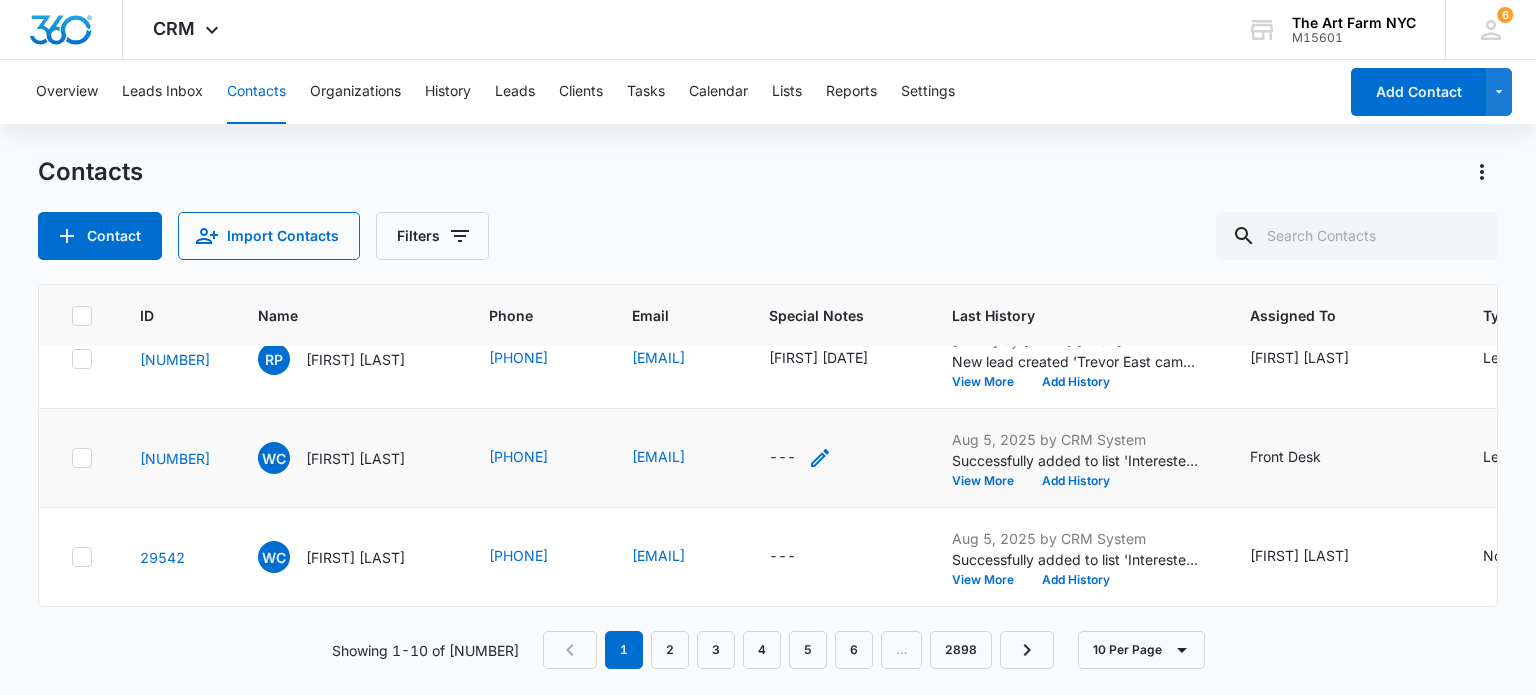 click 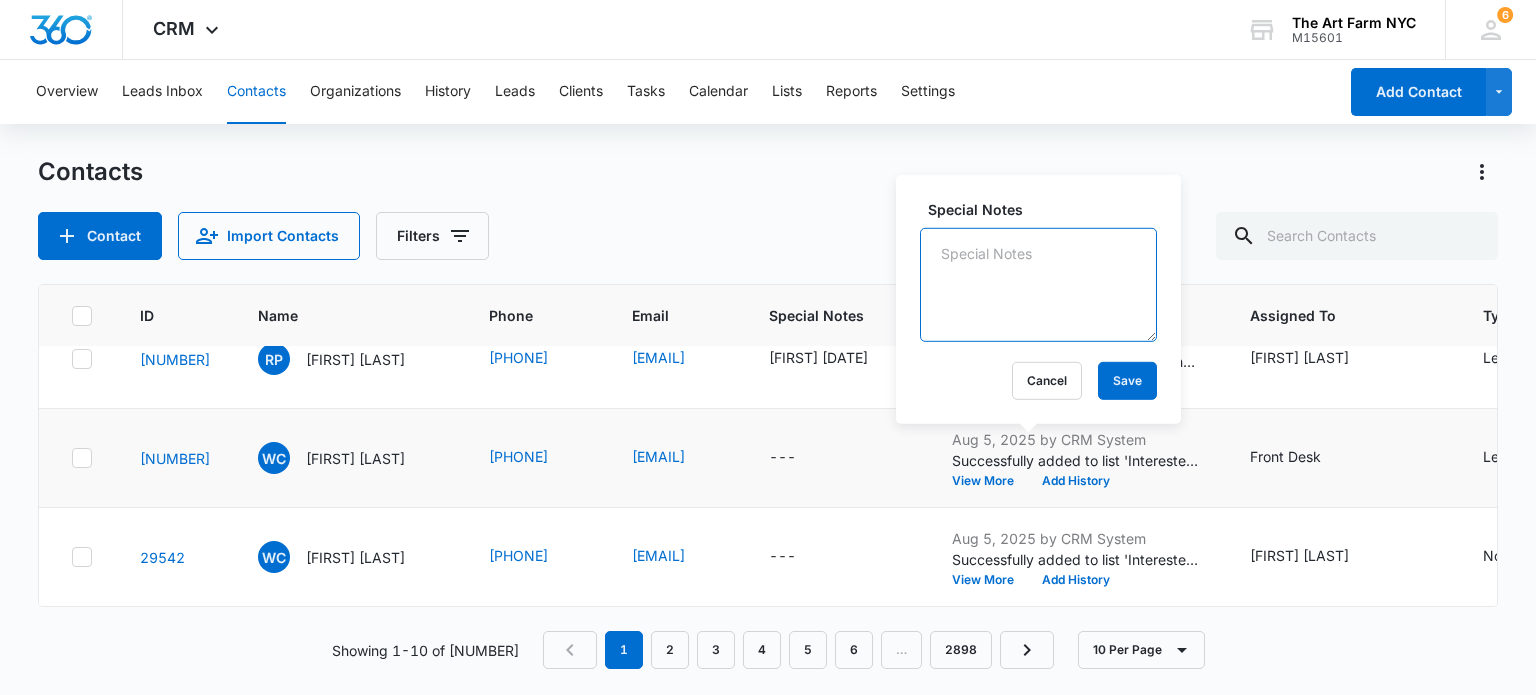click on "Special Notes" at bounding box center [1038, 285] 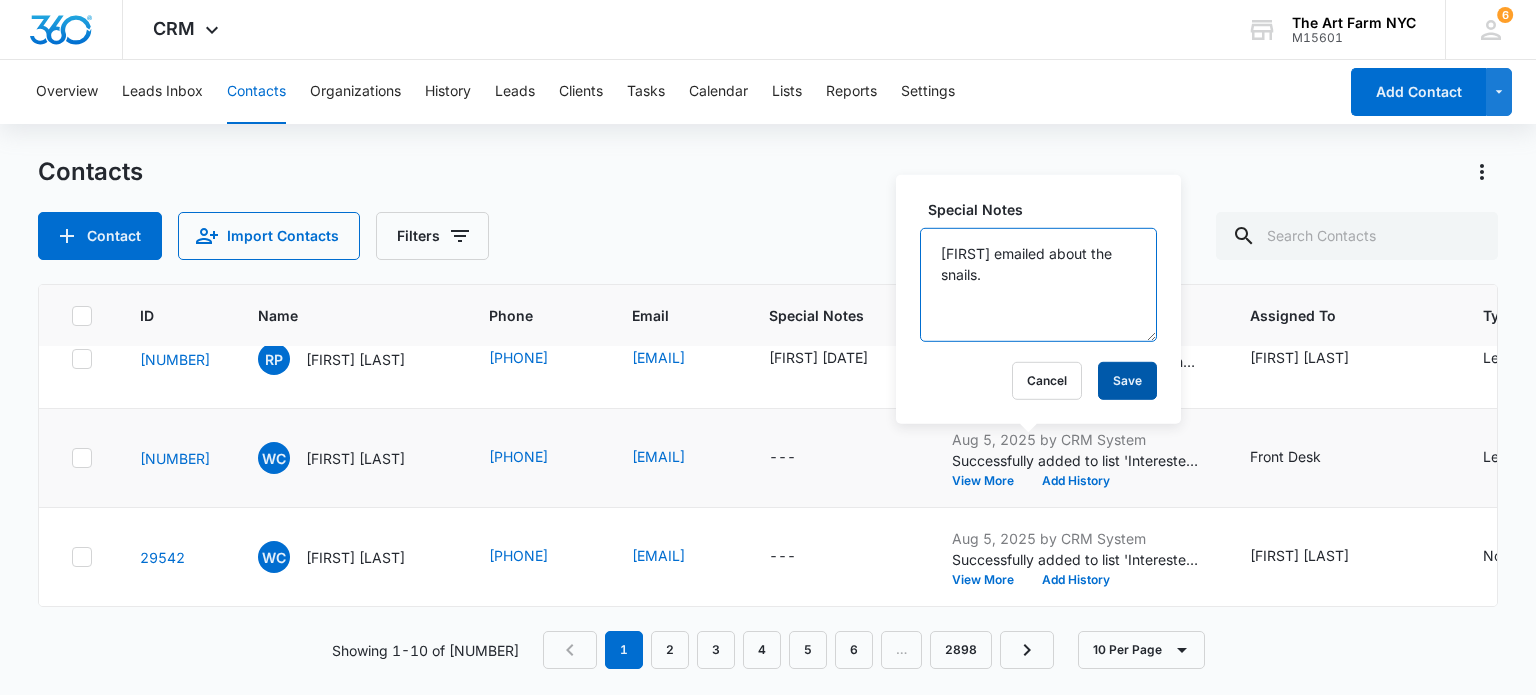 type on "[FIRST] emailed about the snails." 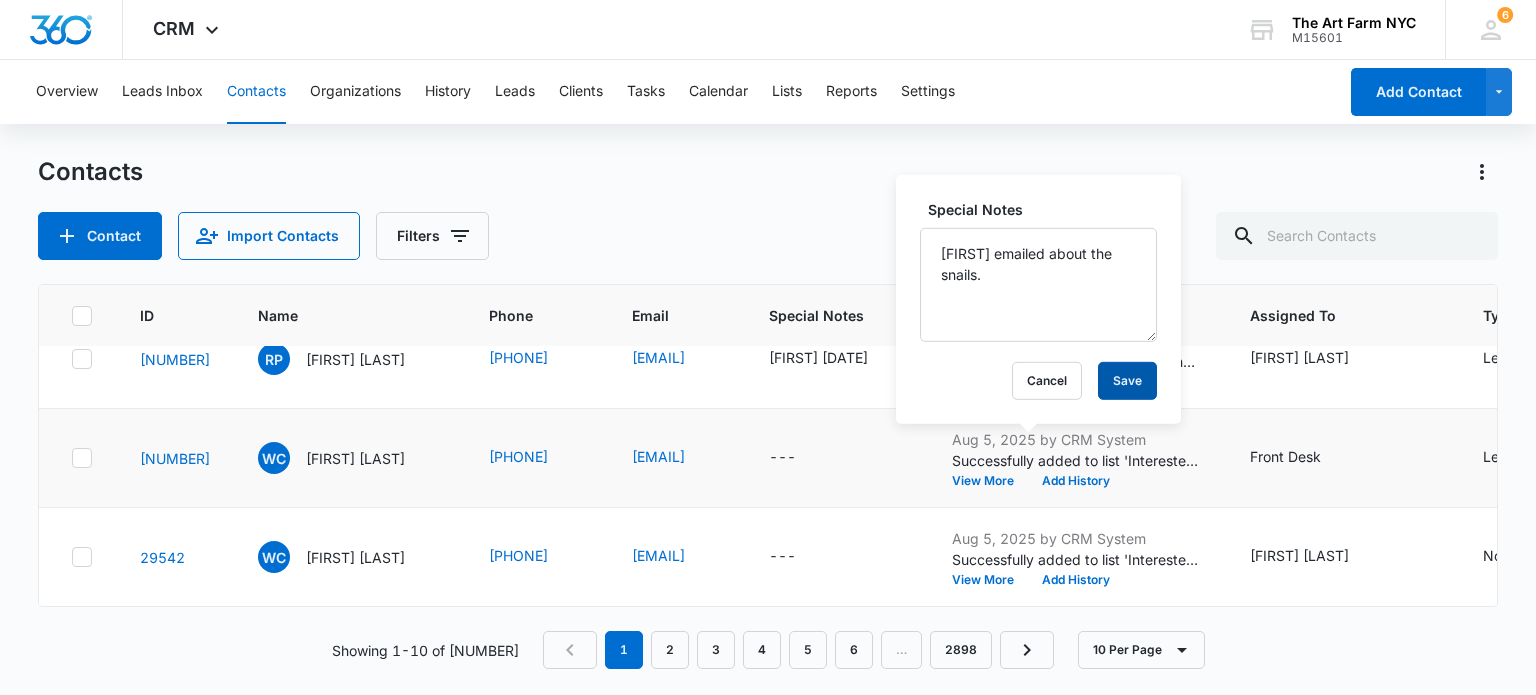 click on "Save" at bounding box center (1127, 381) 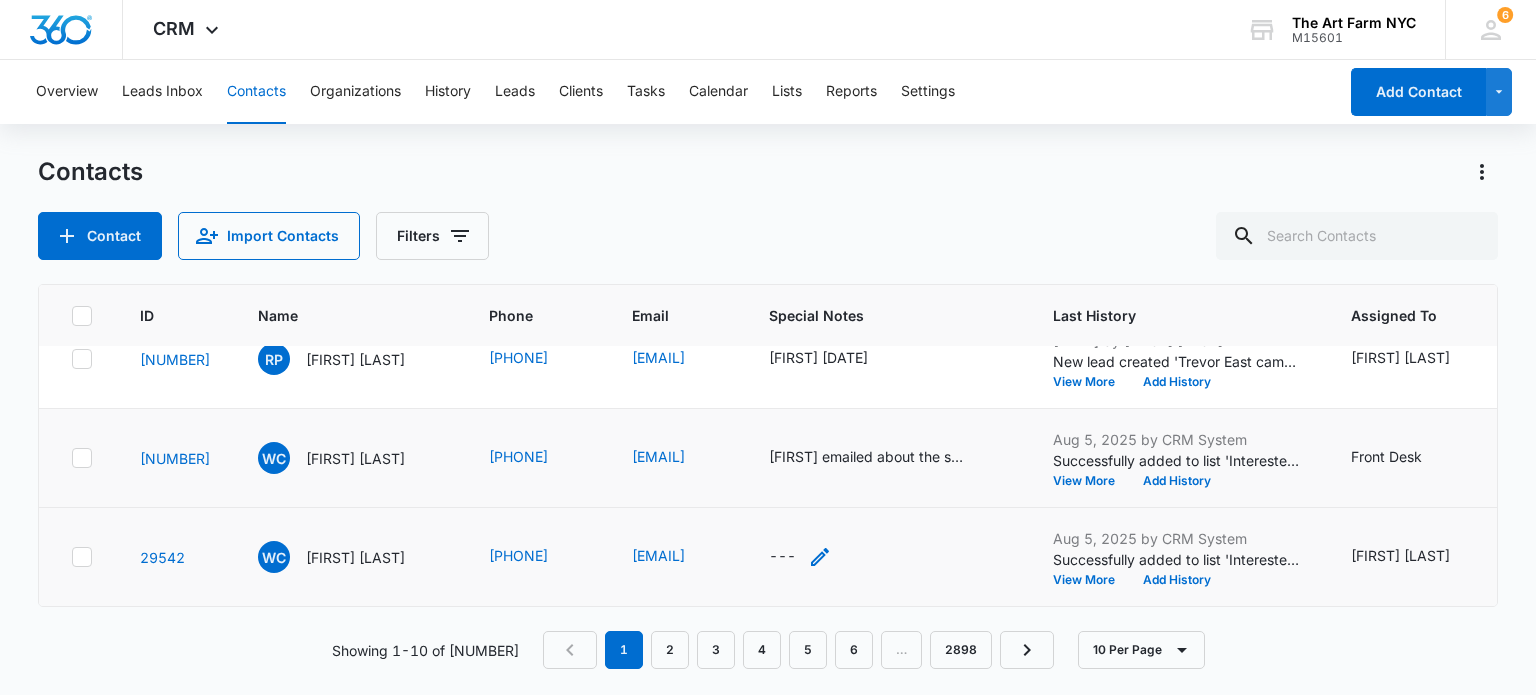 click 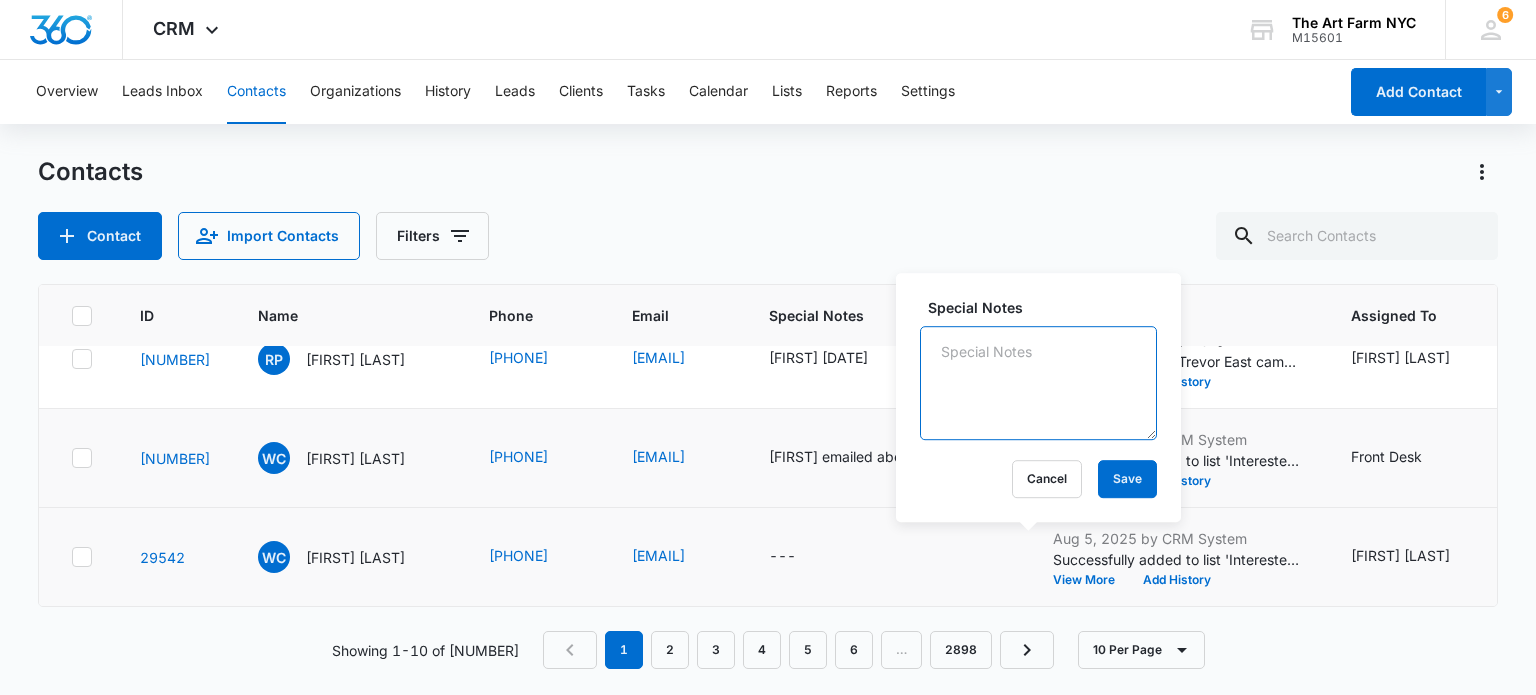 click on "Special Notes" at bounding box center [1038, 383] 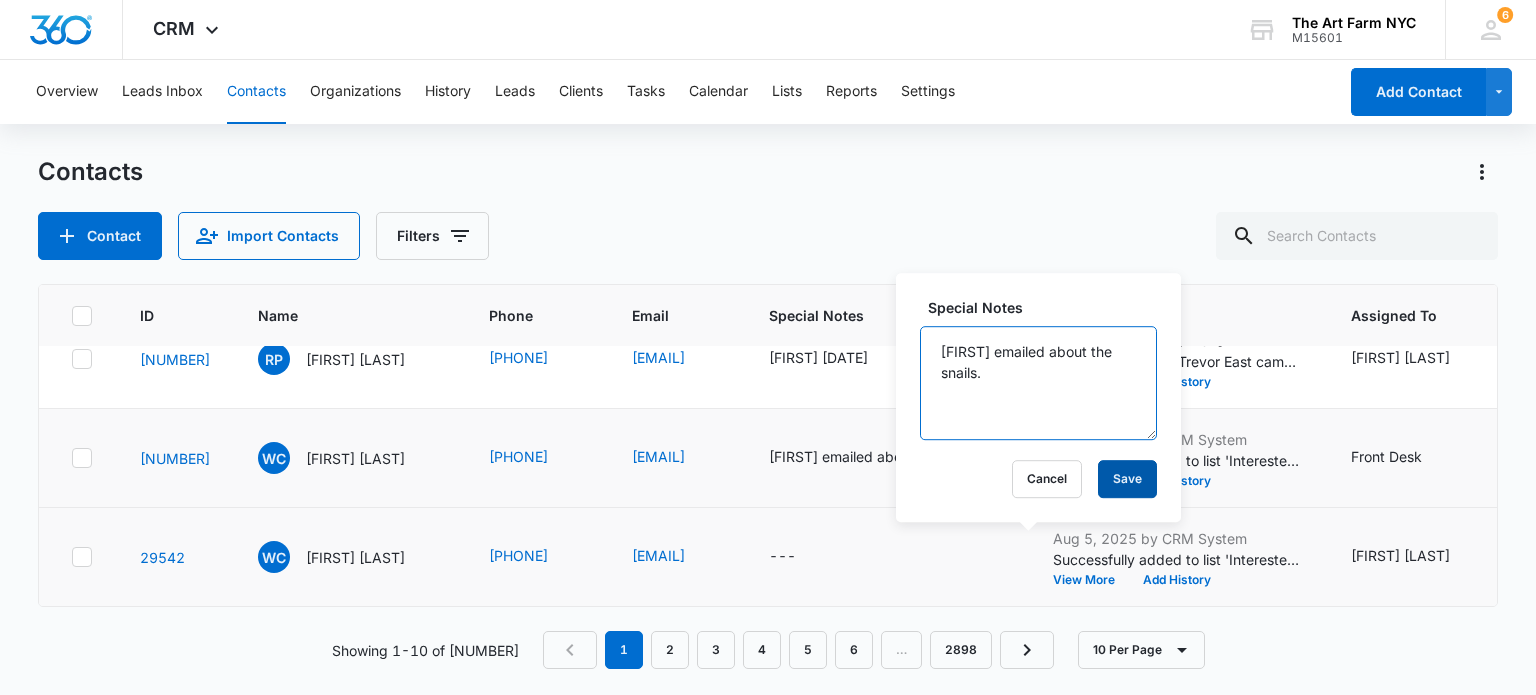 type on "[FIRST] emailed about the snails." 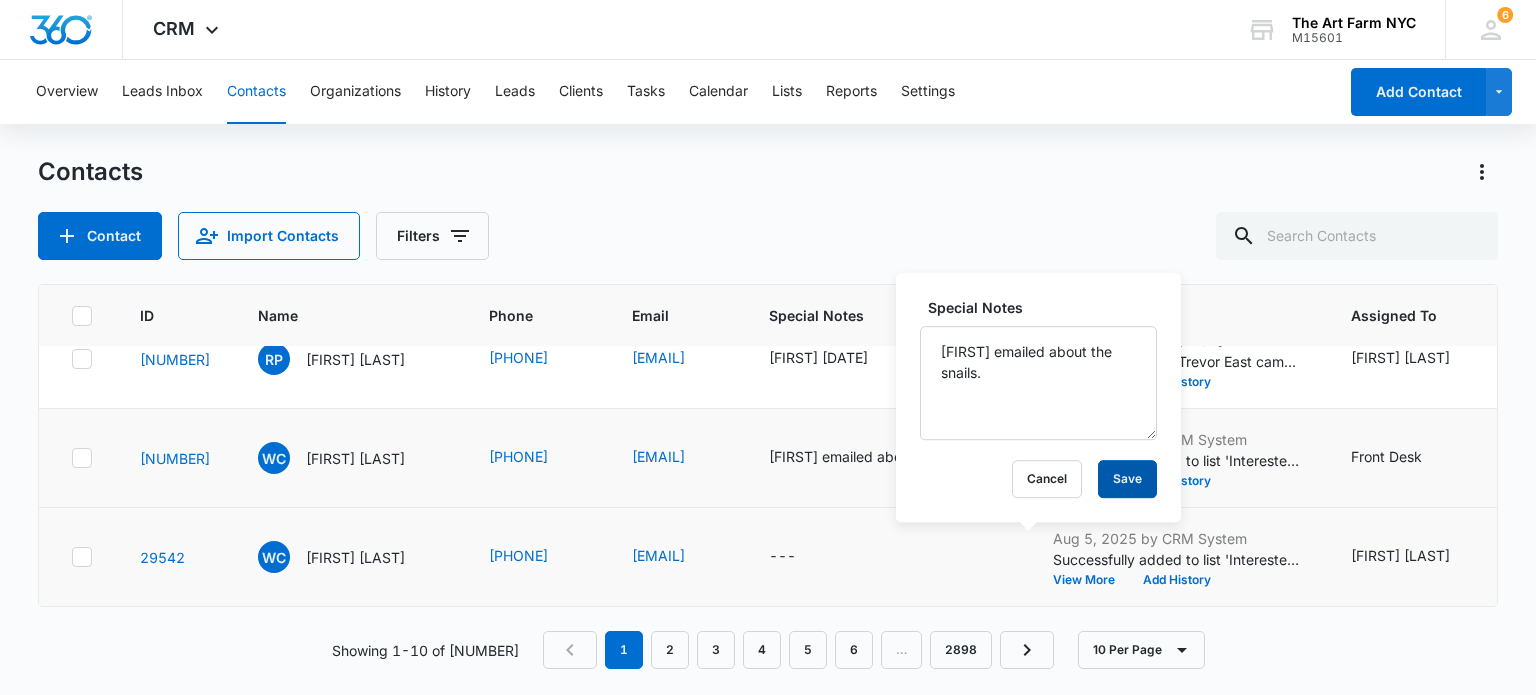 click on "Save" at bounding box center (1127, 479) 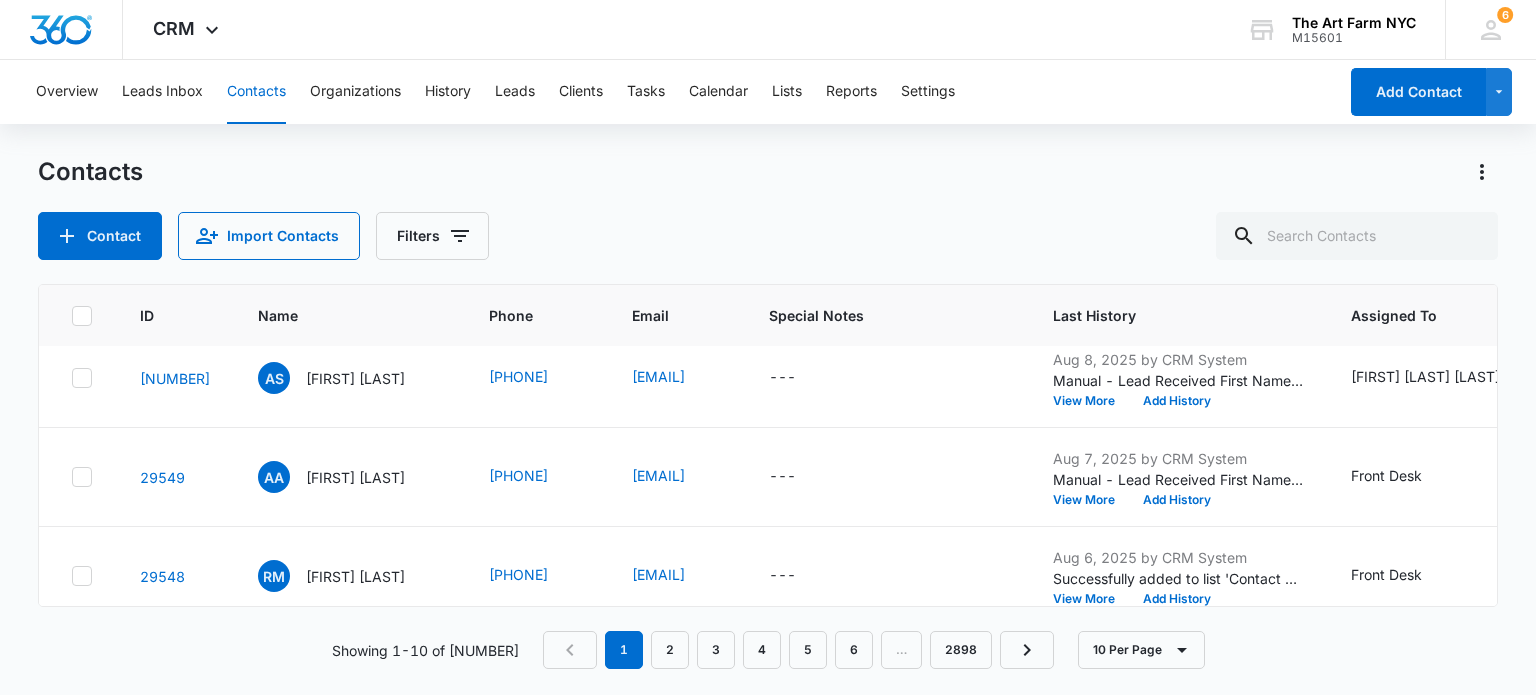 scroll, scrollTop: 316, scrollLeft: 0, axis: vertical 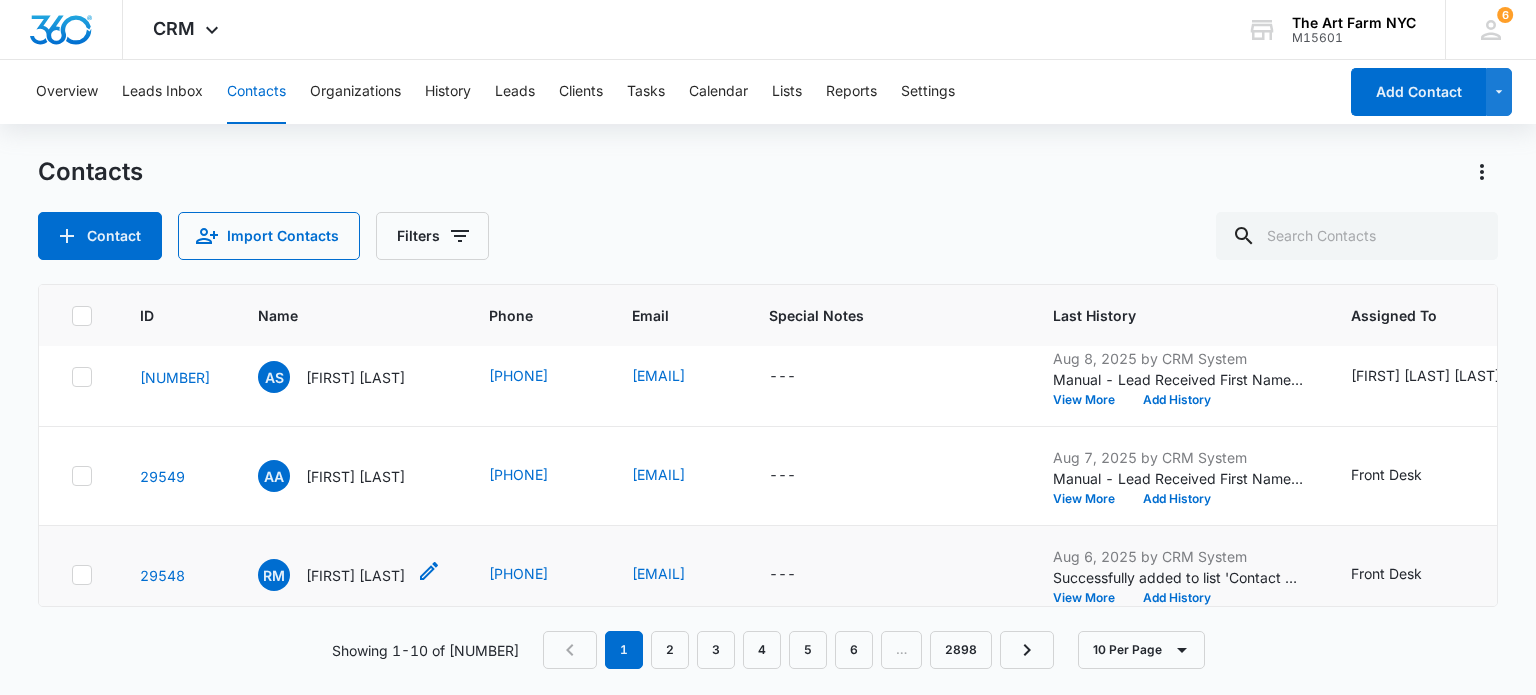 click on "[FIRST] [LAST]" at bounding box center (331, 575) 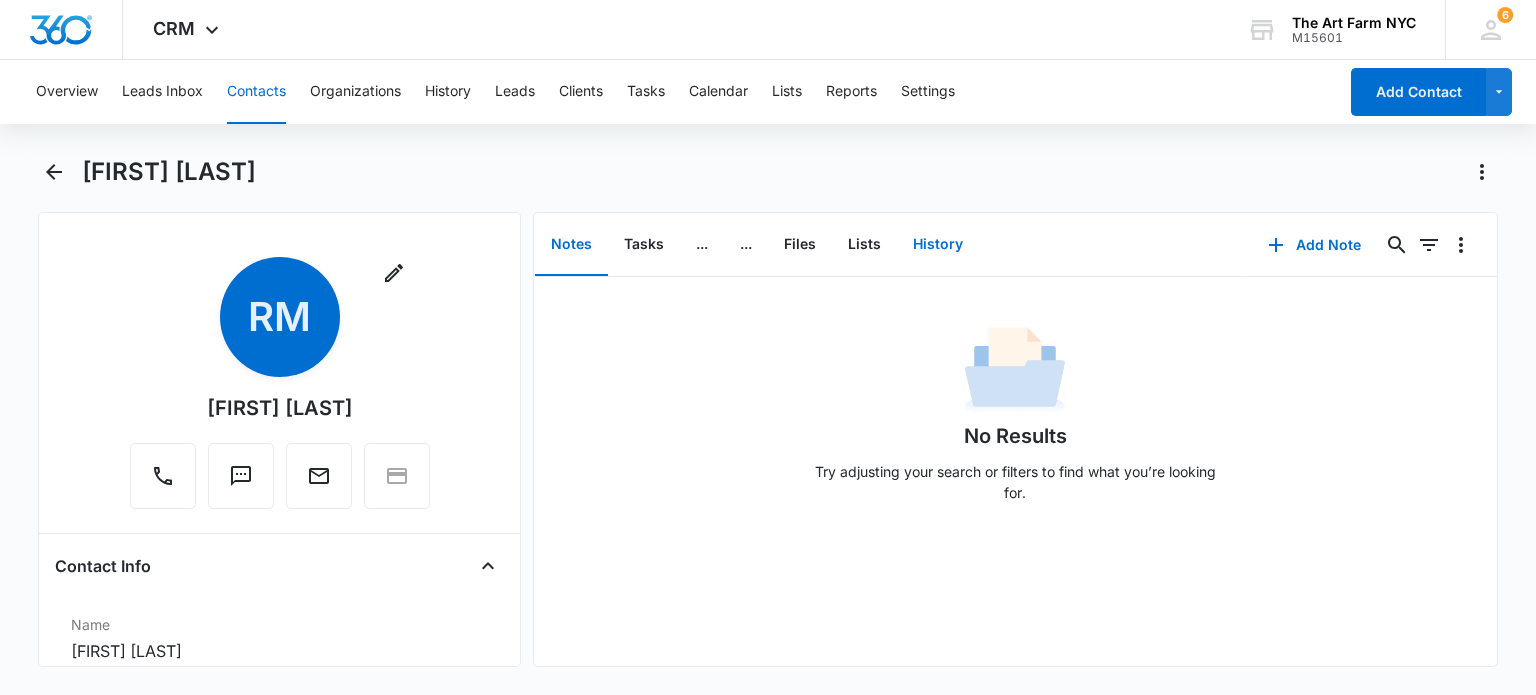 click on "History" at bounding box center (938, 245) 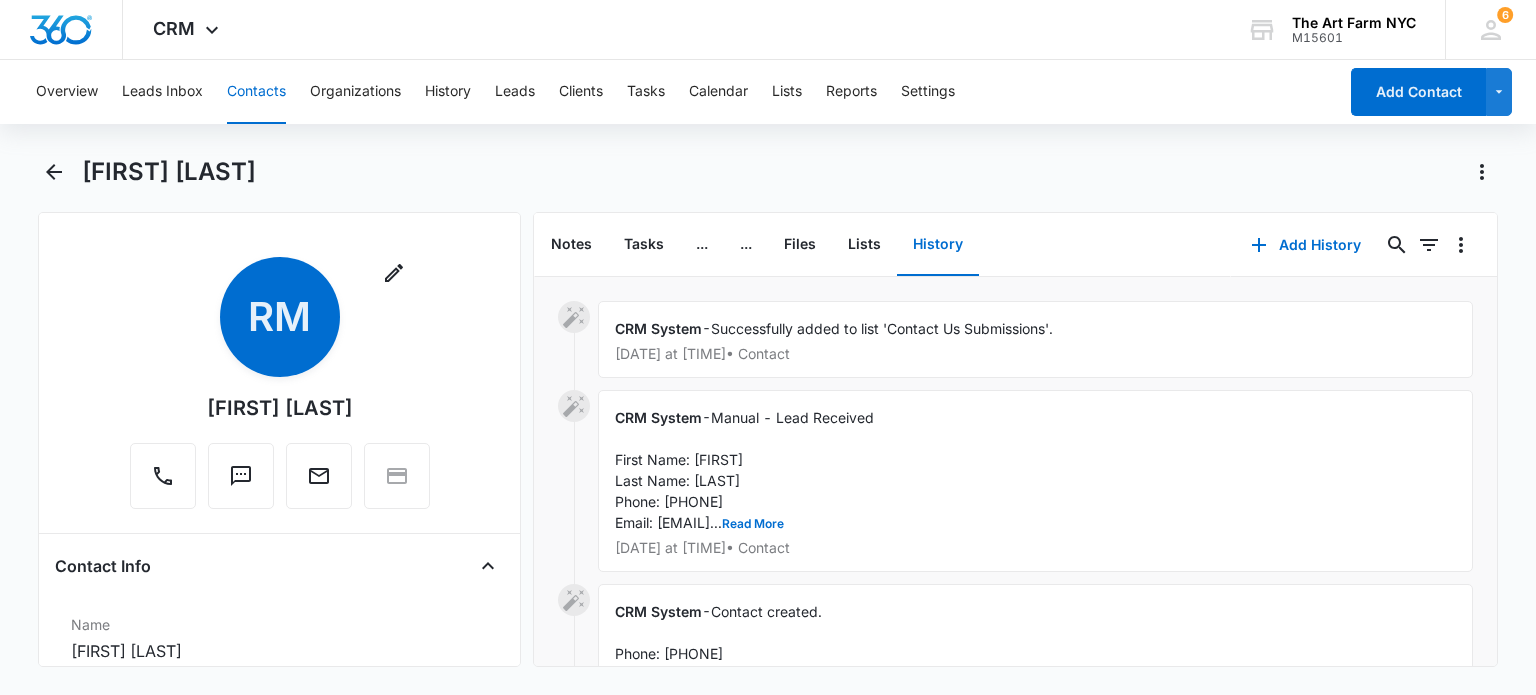 click on "CRM System  -  Manual - Lead Received
First Name: [FIRST]
Last Name: [LAST]
Phone: [PHONE]
Email: [EMAIL]... Read More Aug 6, 2025 at 6:14pm  • Contact" at bounding box center [1035, 481] 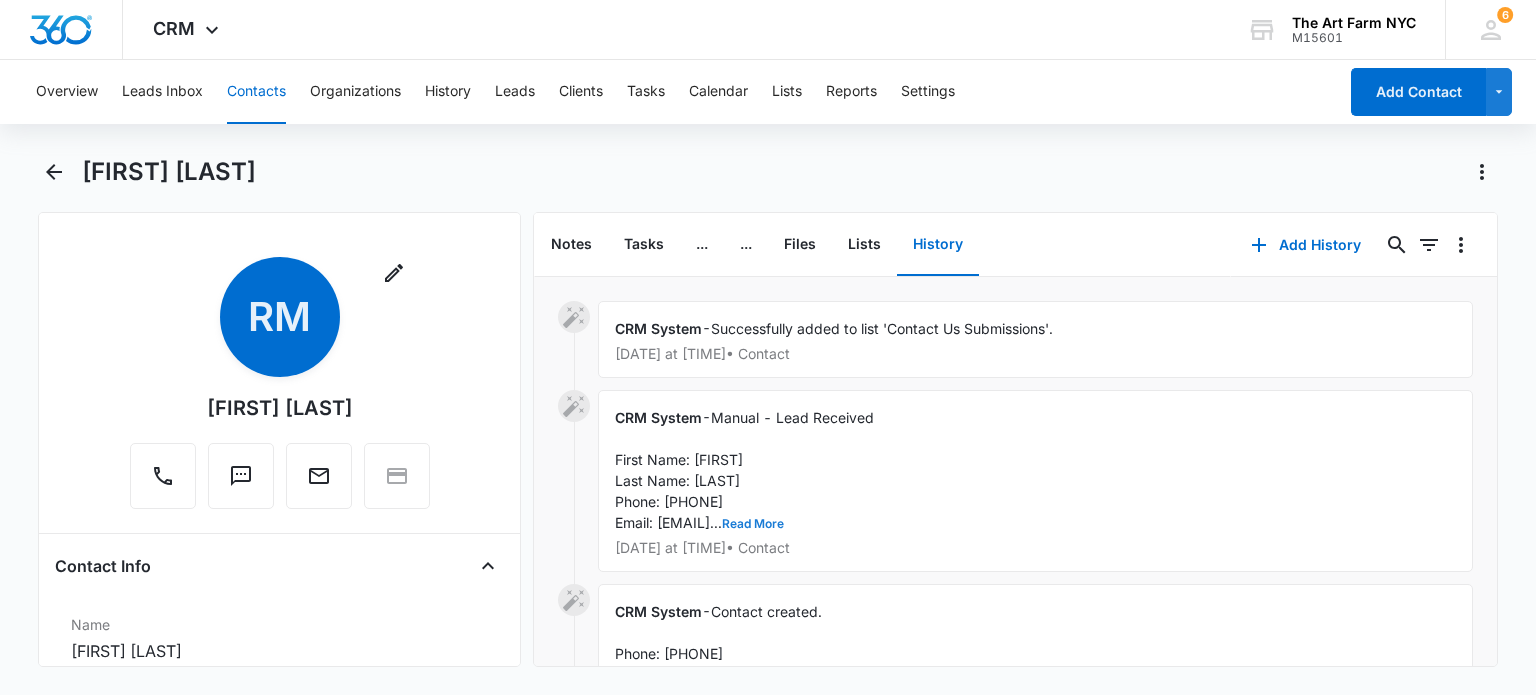 click on "Read More" at bounding box center (753, 524) 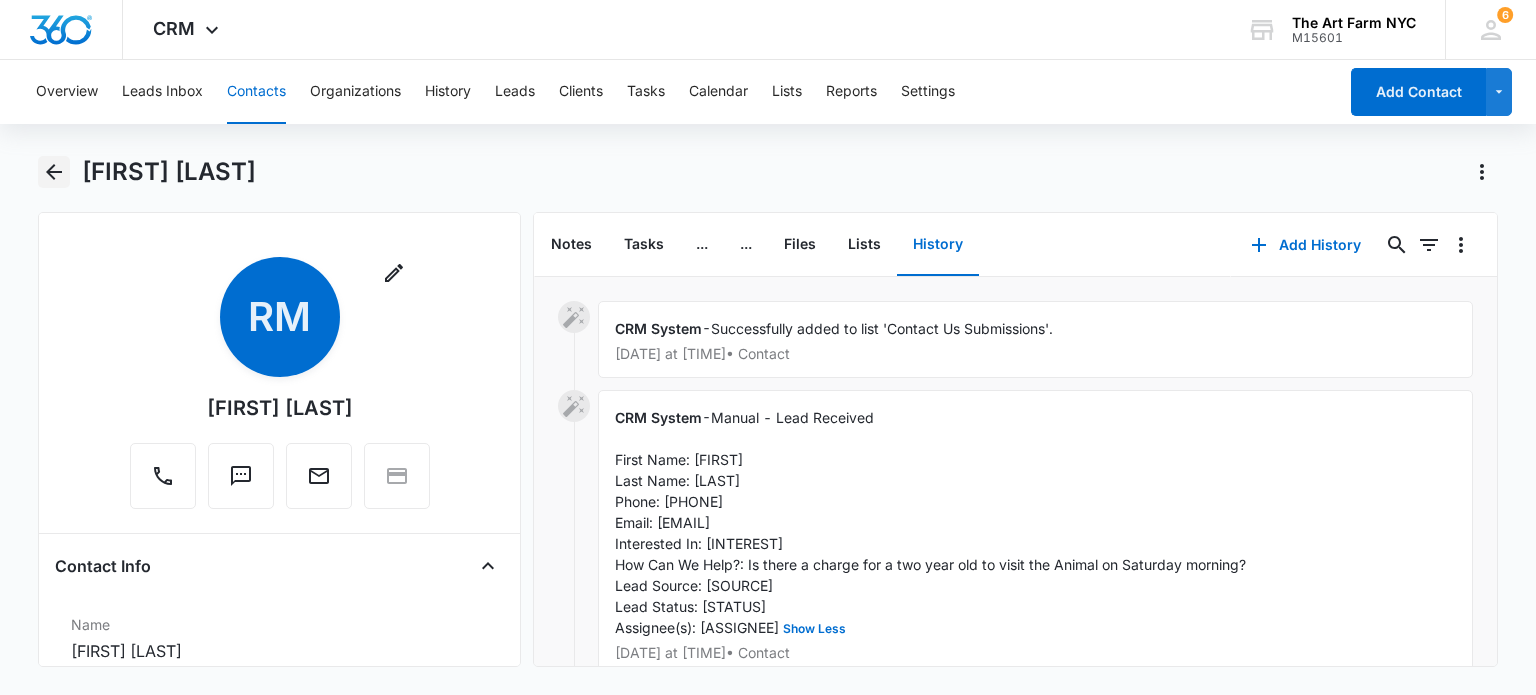 click 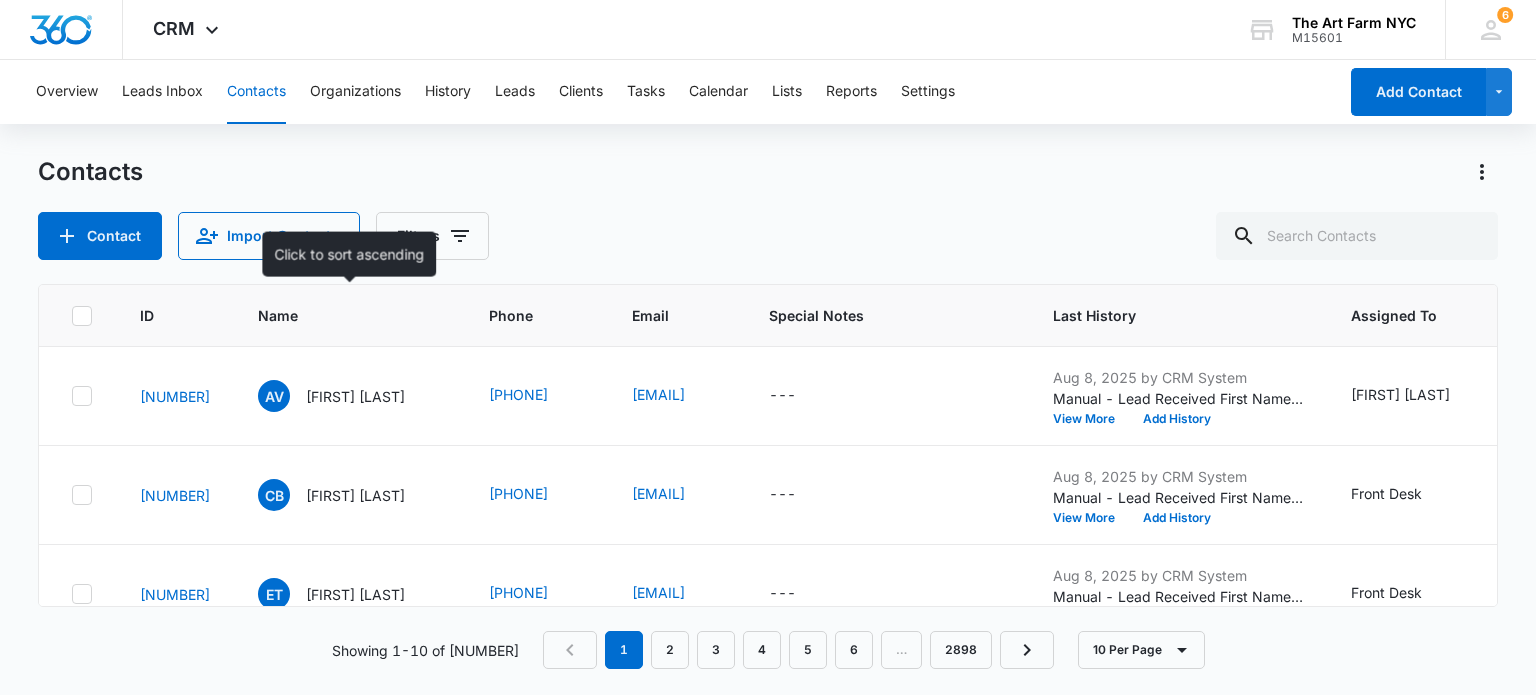 scroll, scrollTop: 316, scrollLeft: 0, axis: vertical 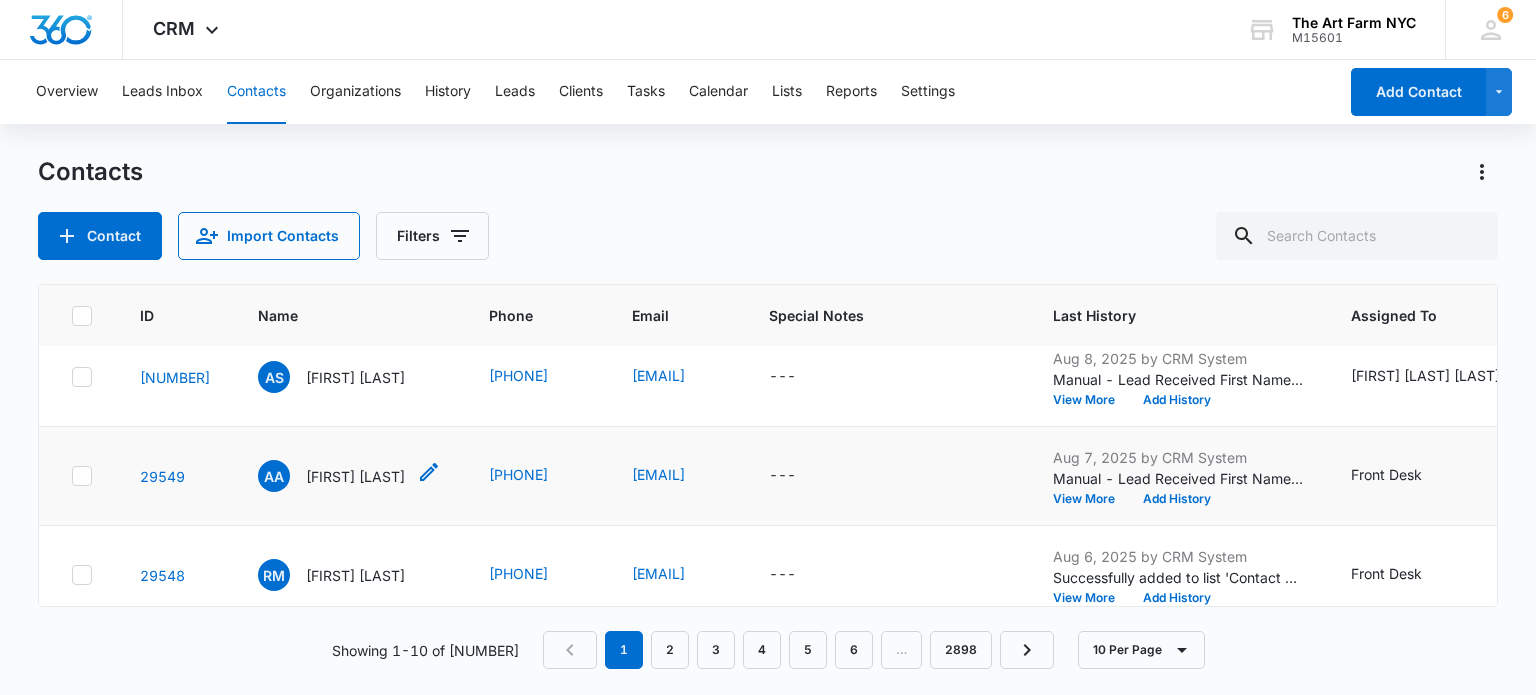 click on "[FIRST] [LAST]" at bounding box center (355, 476) 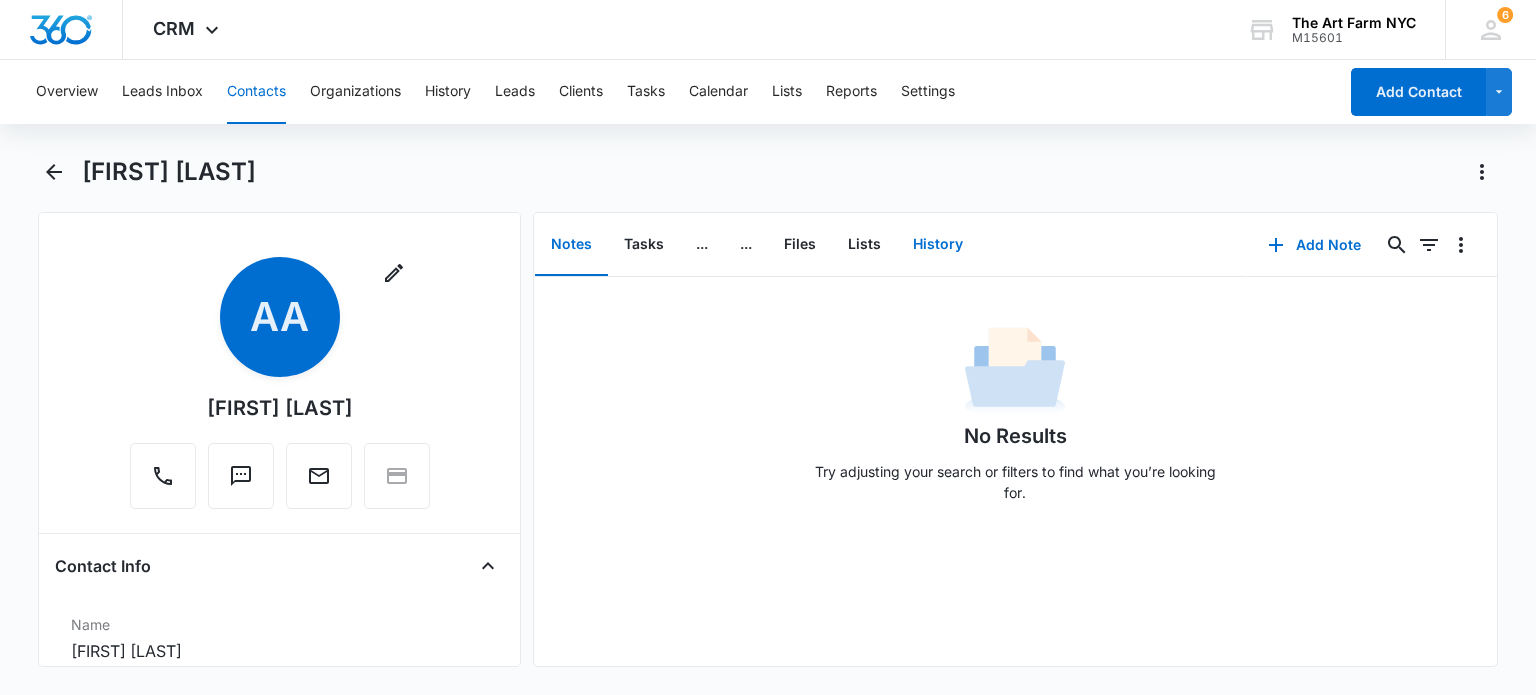 click on "History" at bounding box center [938, 245] 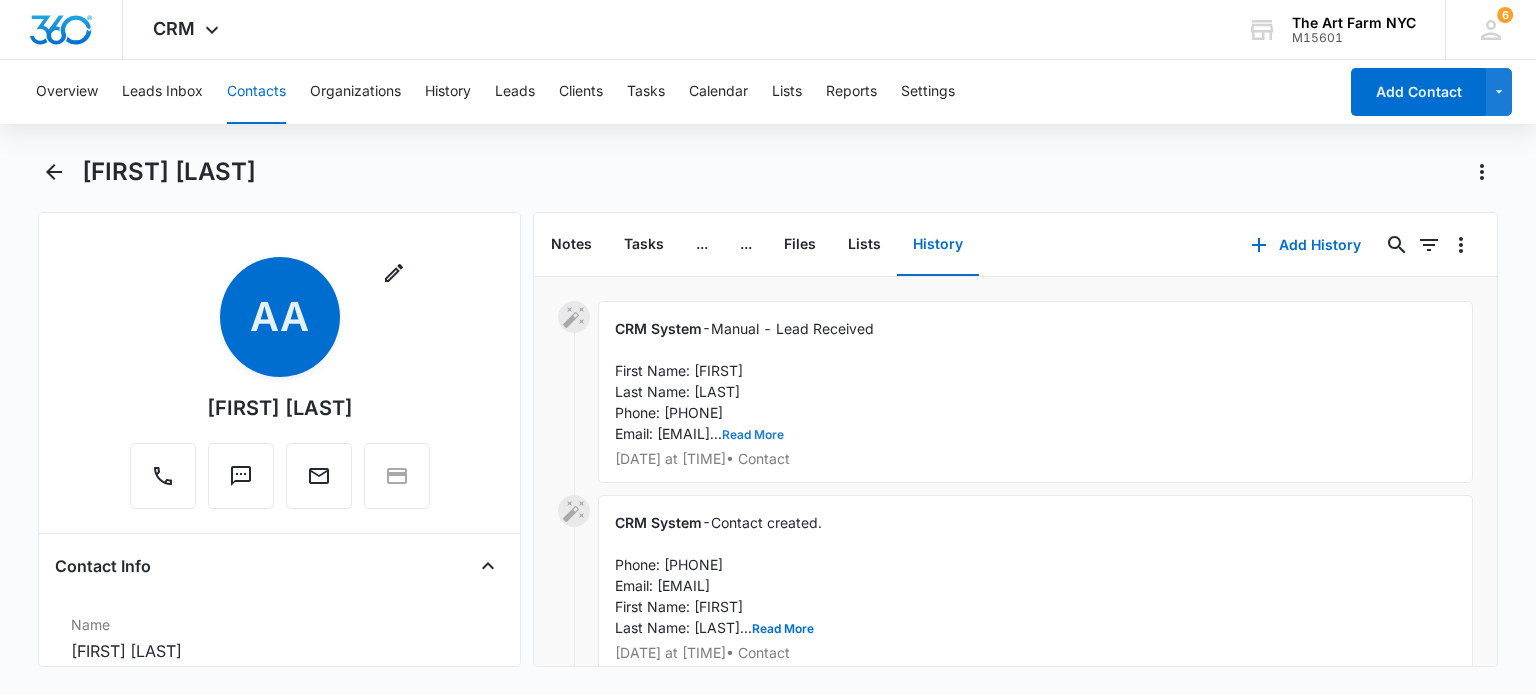 click on "Read More" at bounding box center (753, 435) 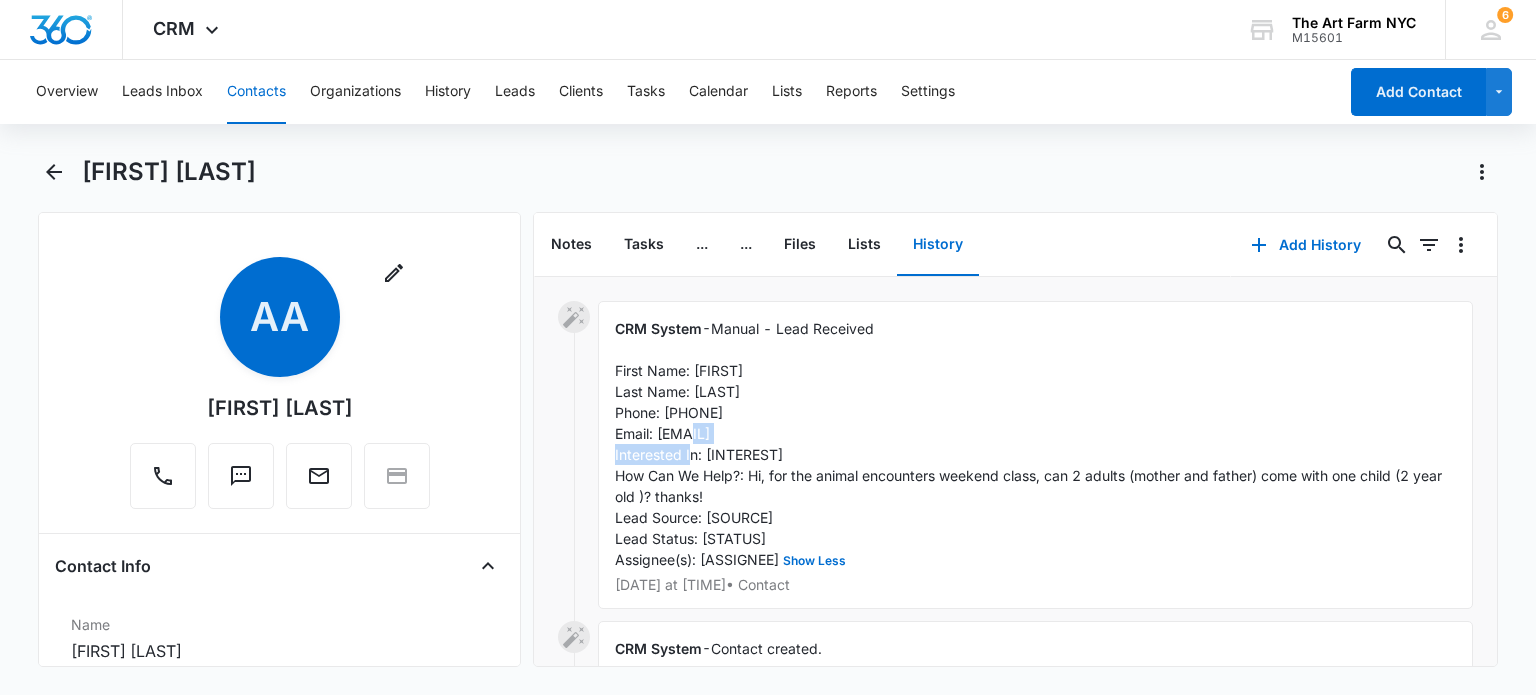 drag, startPoint x: 655, startPoint y: 431, endPoint x: 779, endPoint y: 436, distance: 124.10077 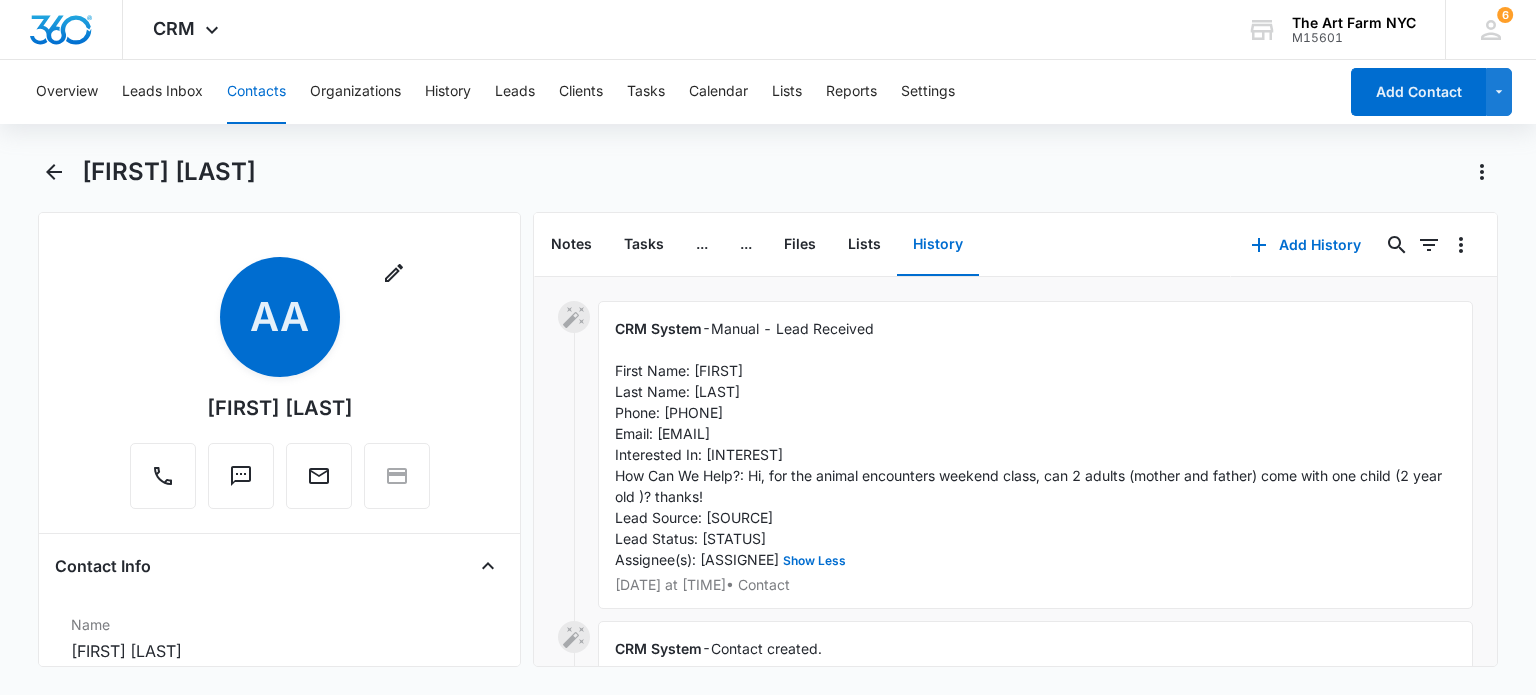 click on "CRM System  -  Manual - Lead Received
First Name: [FIRST]
Last Name: [LAST]
Phone: [PHONE]
Email: [EMAIL]
Interested In: [INTEREST]
How Can We Help?: Hi, for the animal encounters weekend class, can 2 adults (mother and father) come with one child (2 year old )? thanks!
Lead Source: [SOURCE]
Lead Status: [STATUS]
Assignee(s): [ASSIGNEE] Show Less [DATE] at [TIME]  • Contact" at bounding box center [1035, 455] 